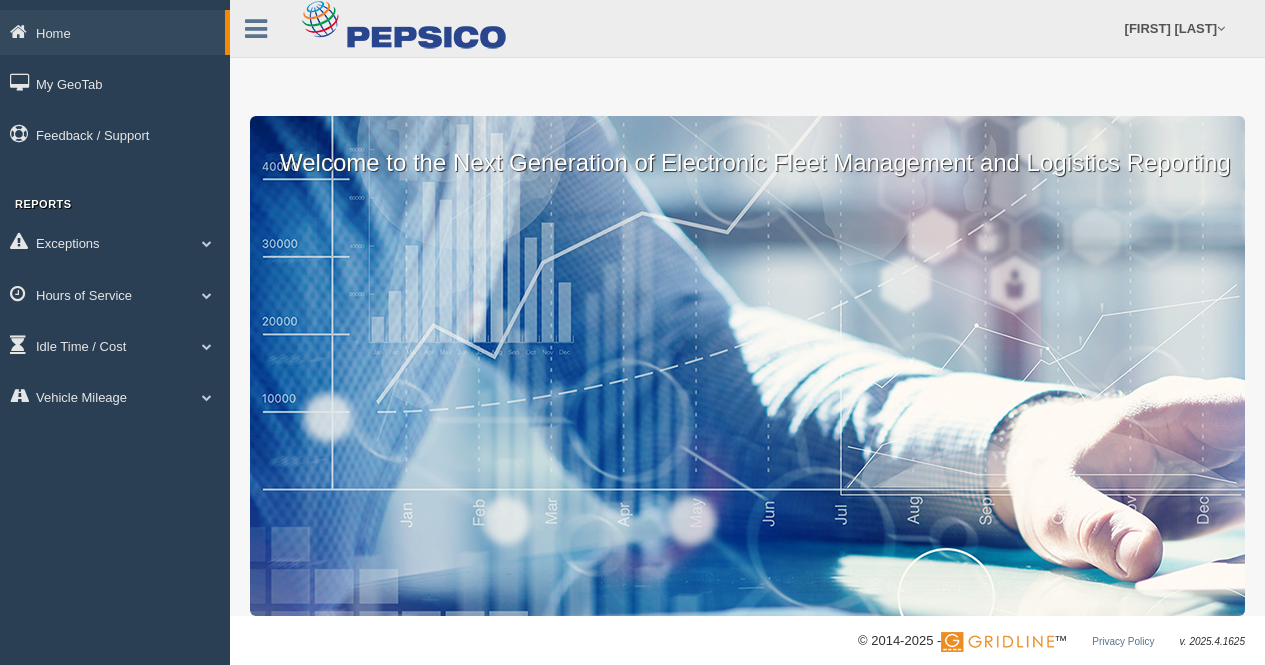 scroll, scrollTop: 0, scrollLeft: 0, axis: both 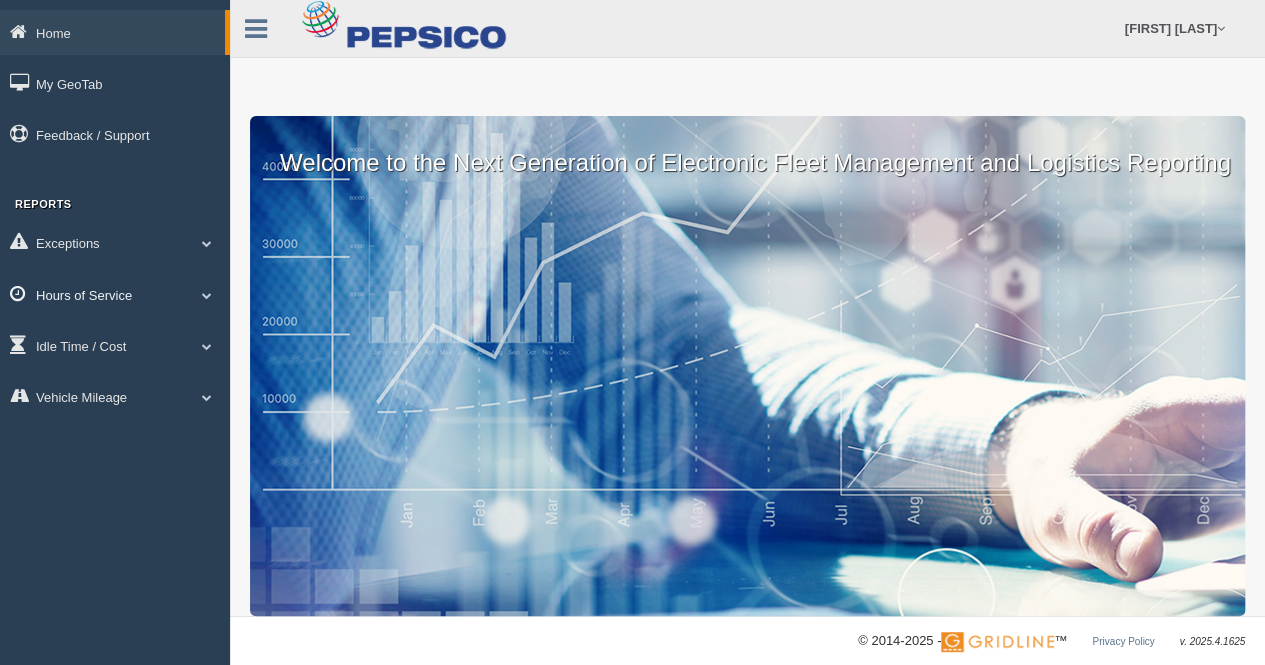 click at bounding box center (207, 295) 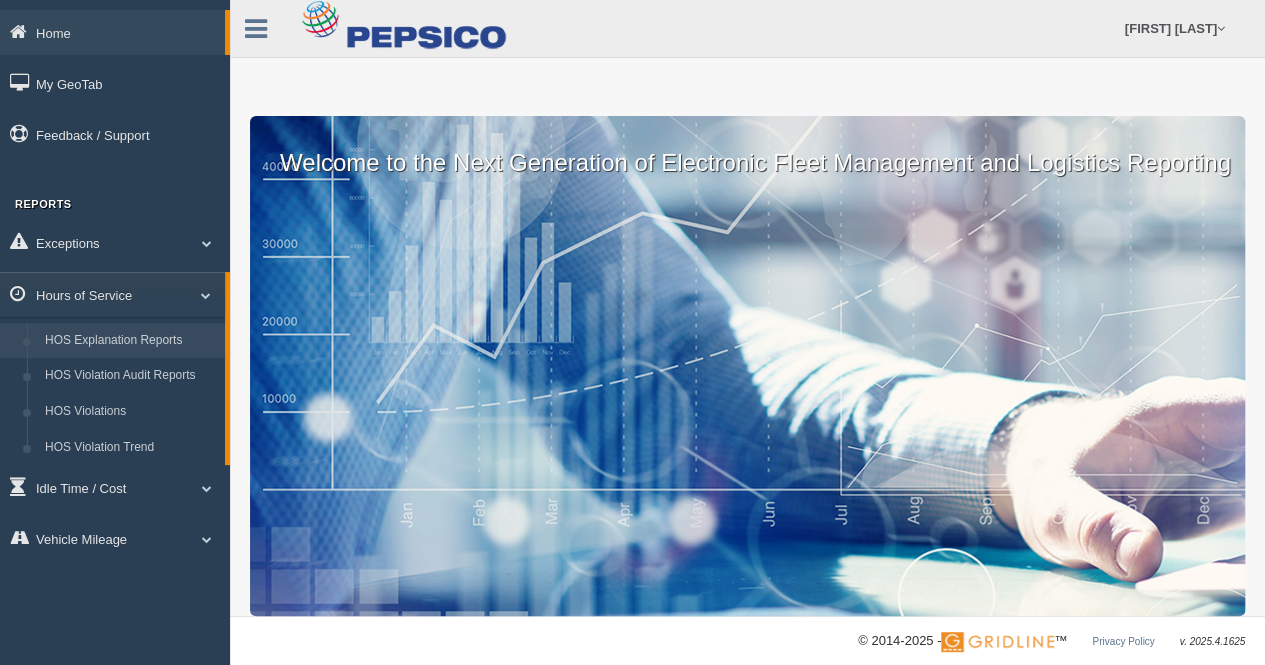 click on "HOS Explanation Reports" at bounding box center (130, 341) 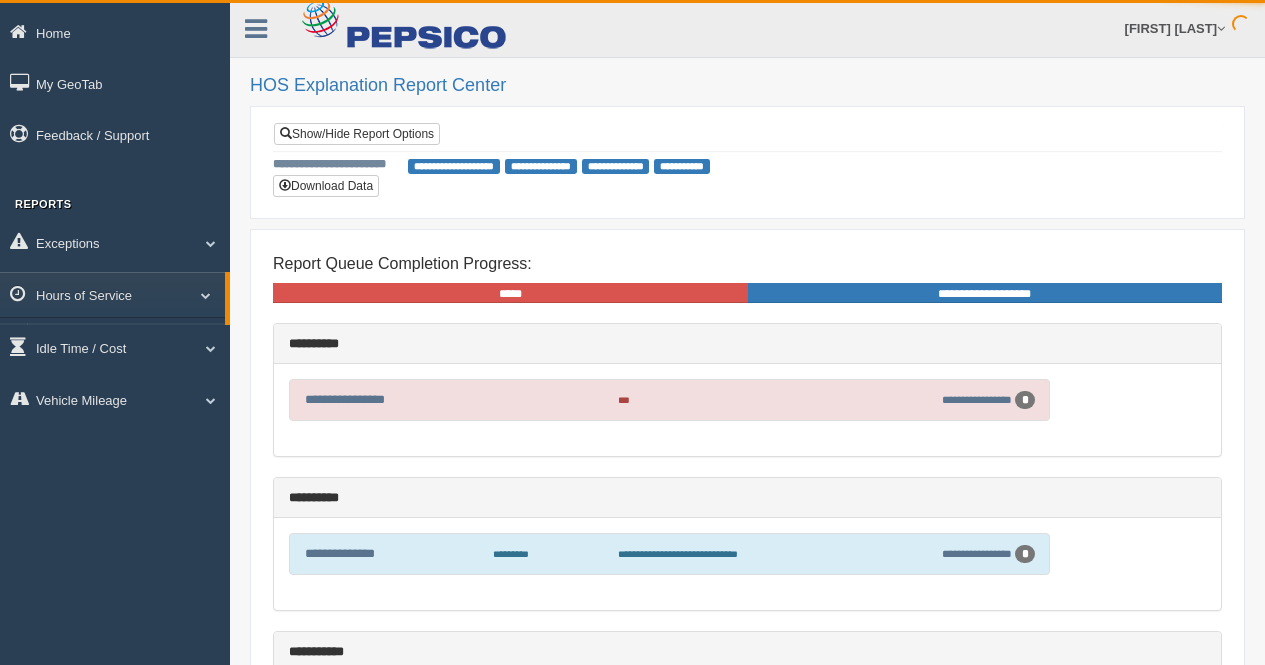 scroll, scrollTop: 0, scrollLeft: 0, axis: both 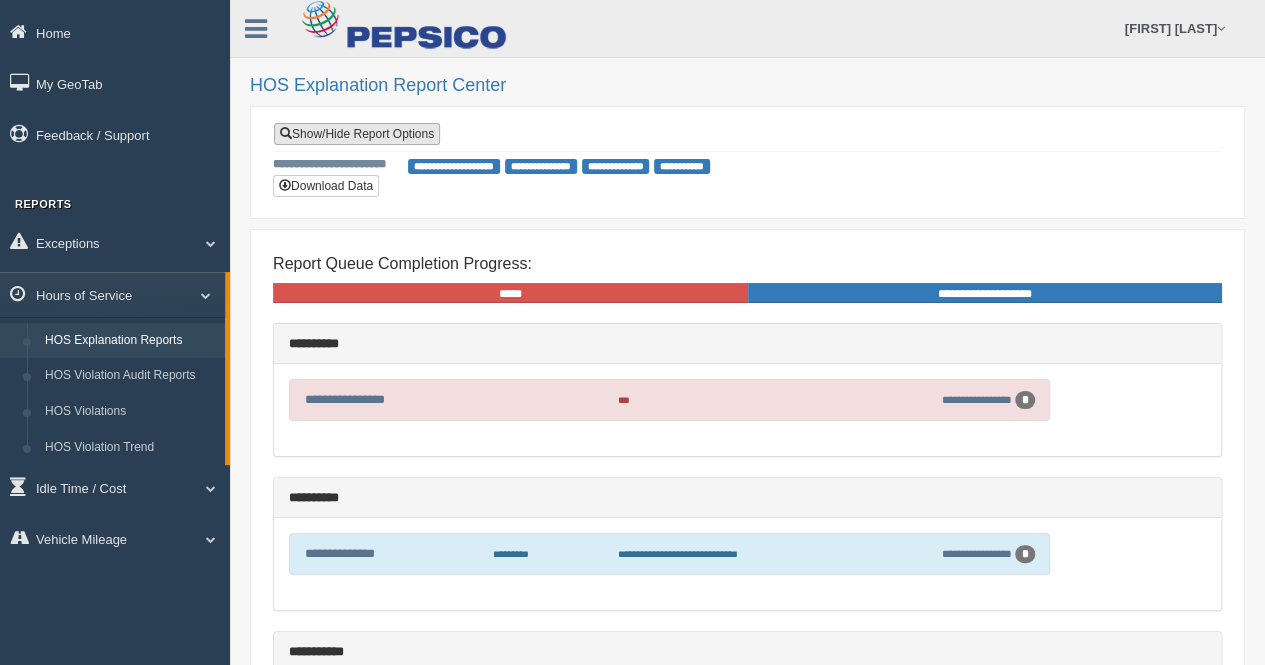 click on "Show/Hide Report Options" at bounding box center (357, 134) 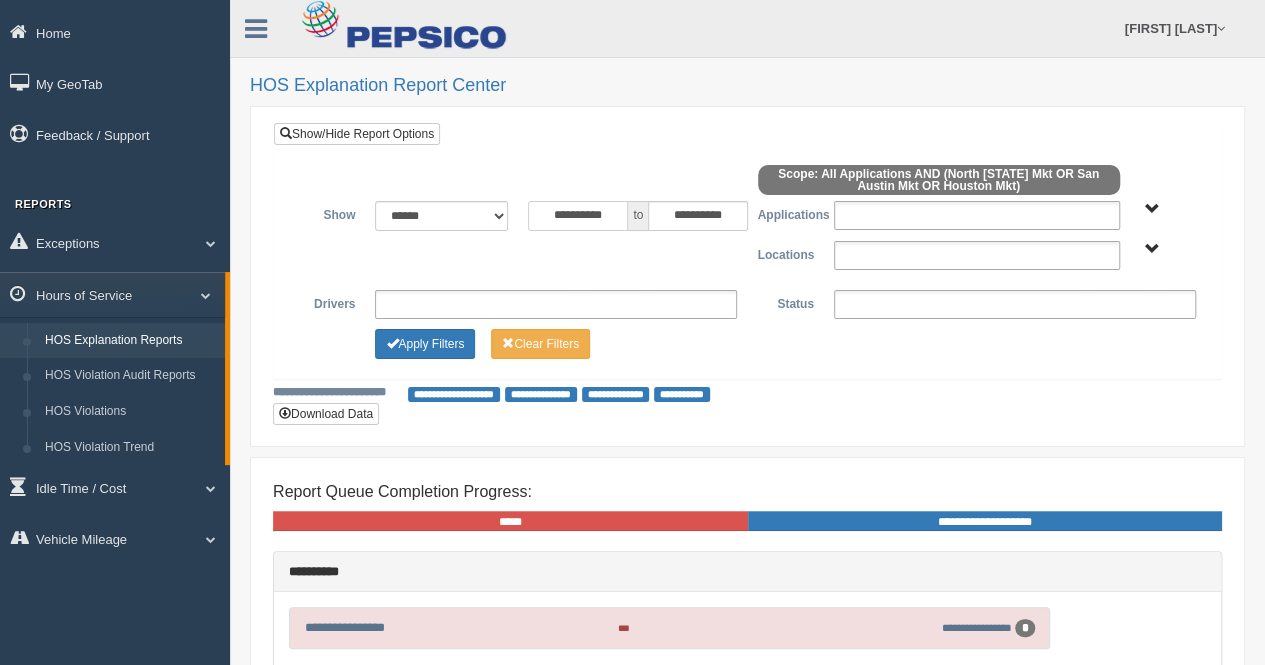 drag, startPoint x: 594, startPoint y: 213, endPoint x: 592, endPoint y: 223, distance: 10.198039 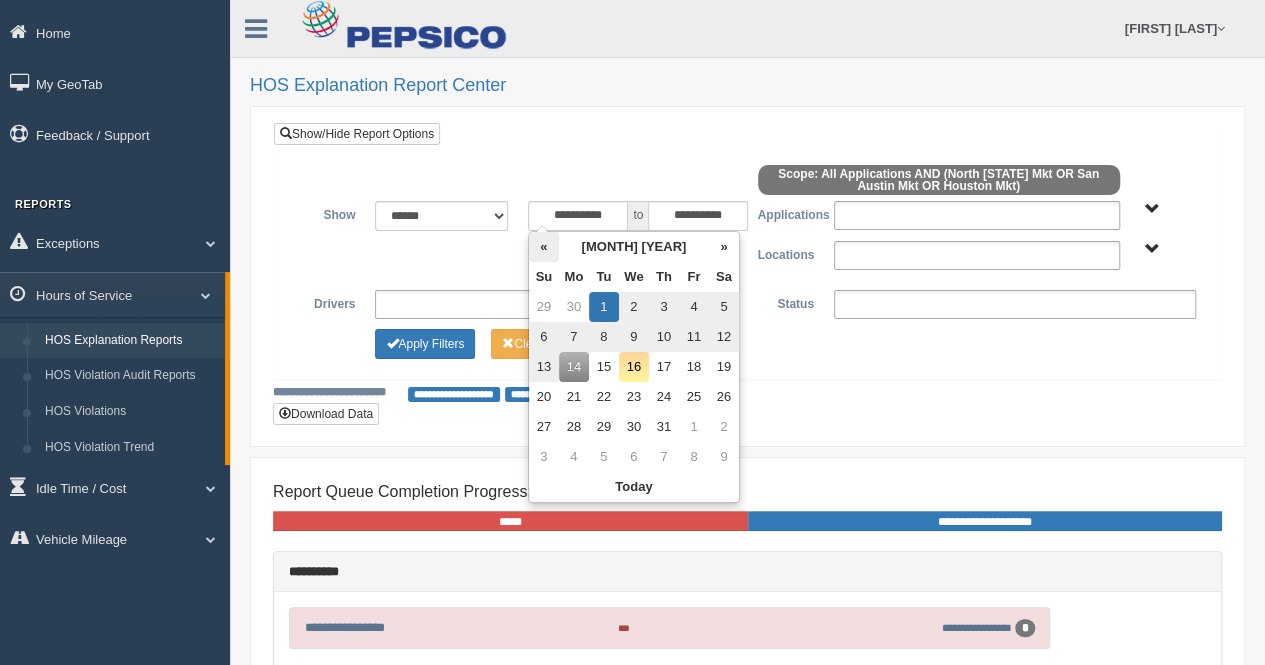 click on "«" at bounding box center (544, 247) 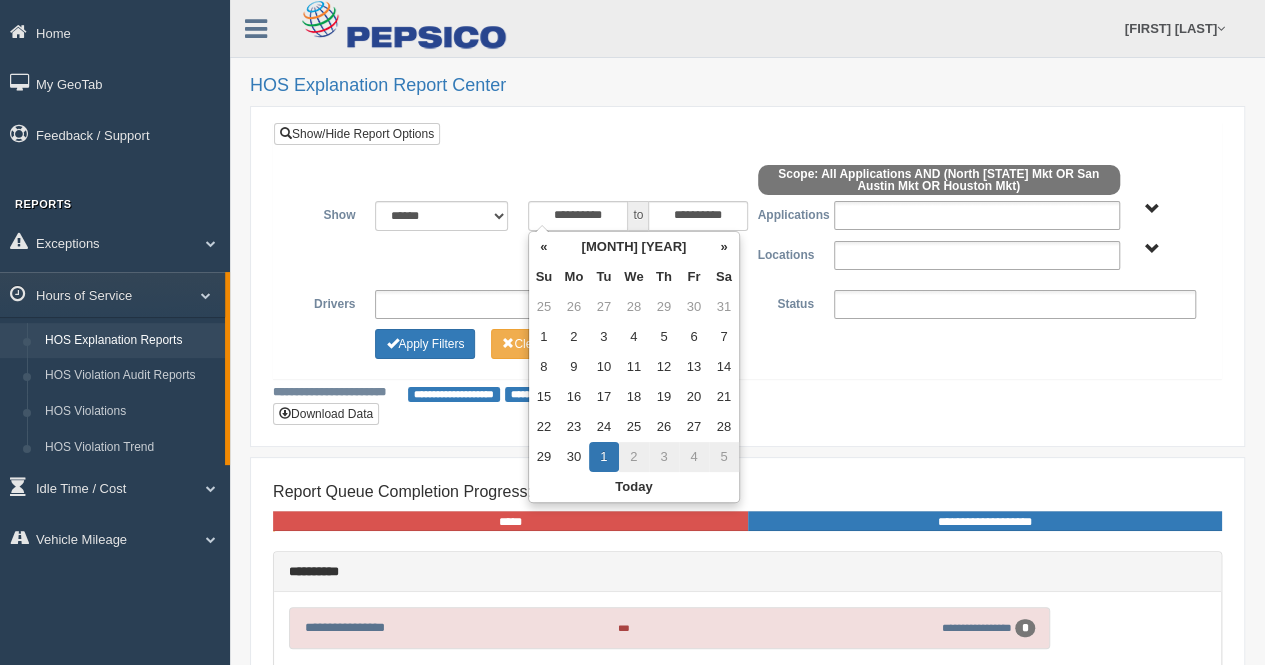 click on "«" at bounding box center (544, 247) 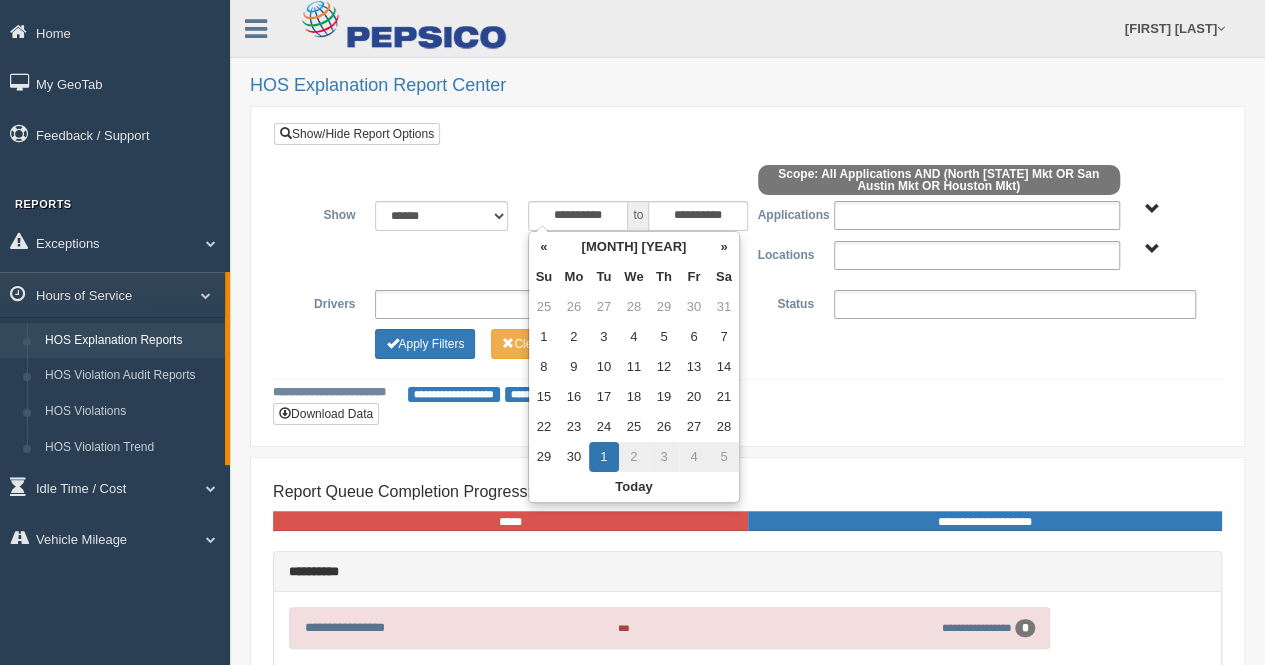 click on "«" at bounding box center (544, 247) 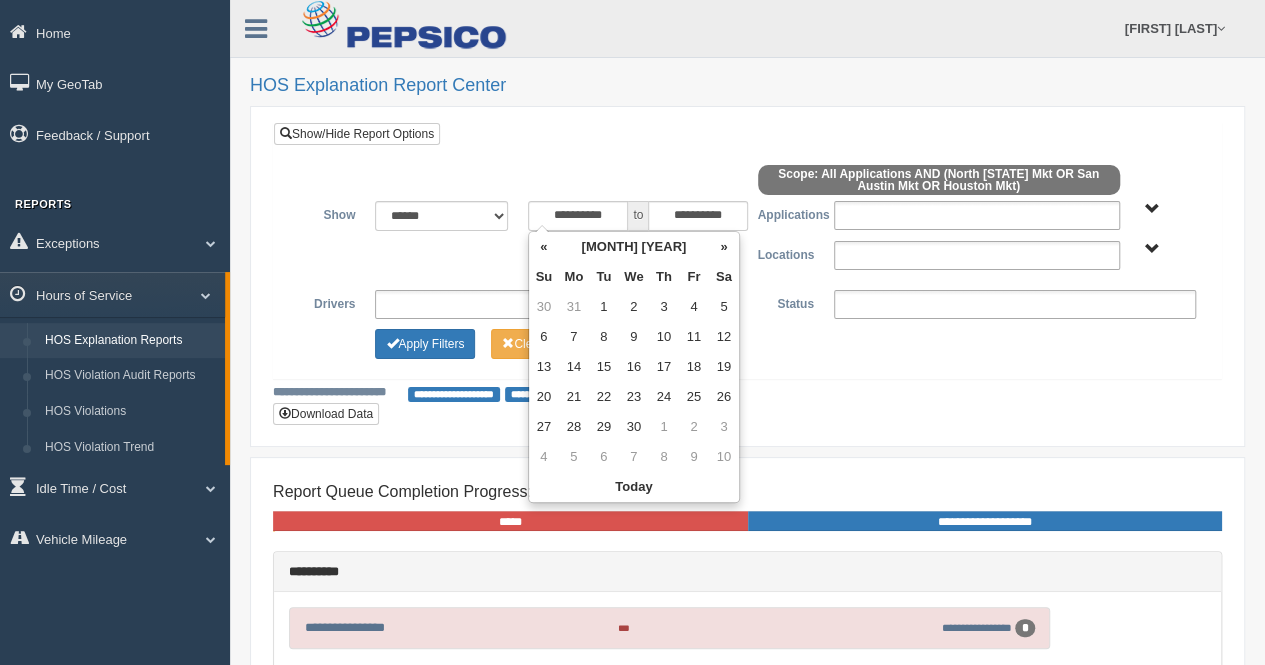 click on "«" at bounding box center (544, 247) 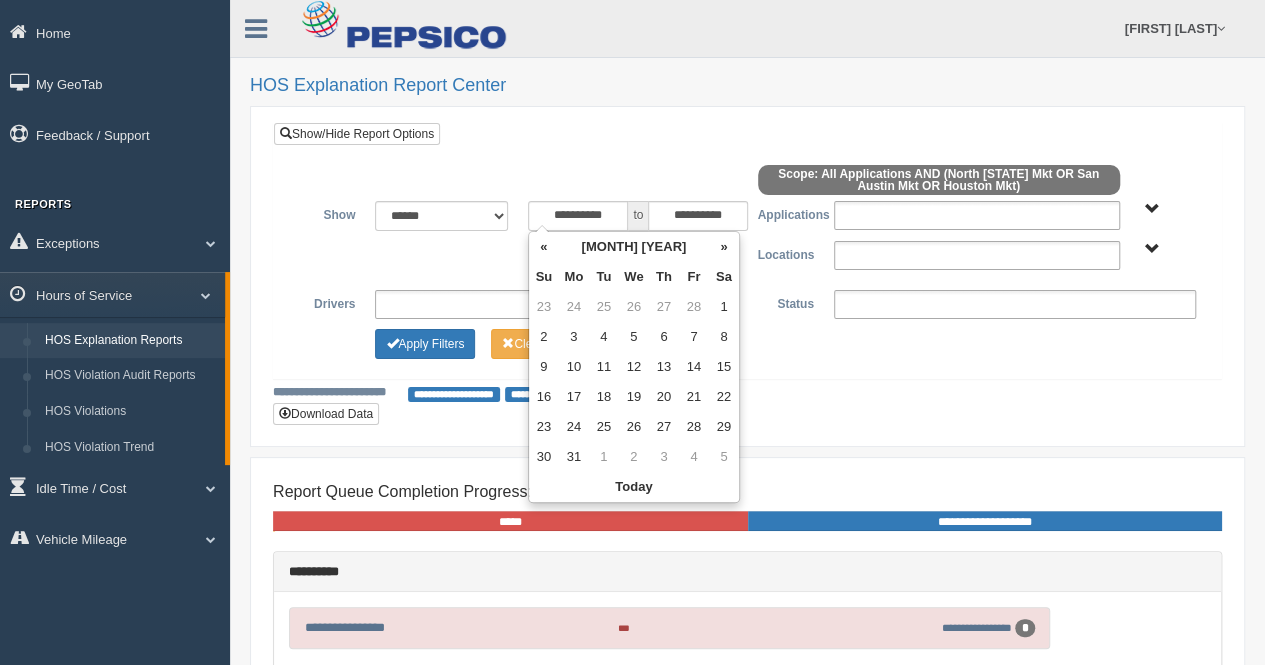 click on "«" at bounding box center (544, 247) 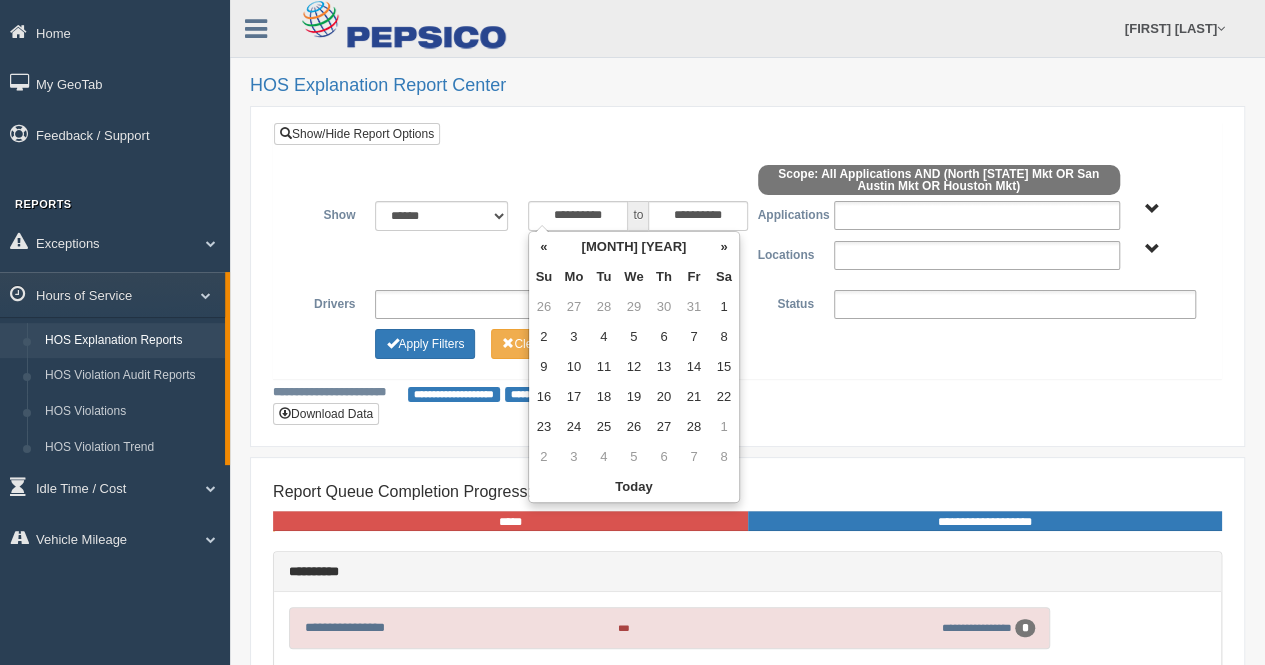 click on "«" at bounding box center [544, 247] 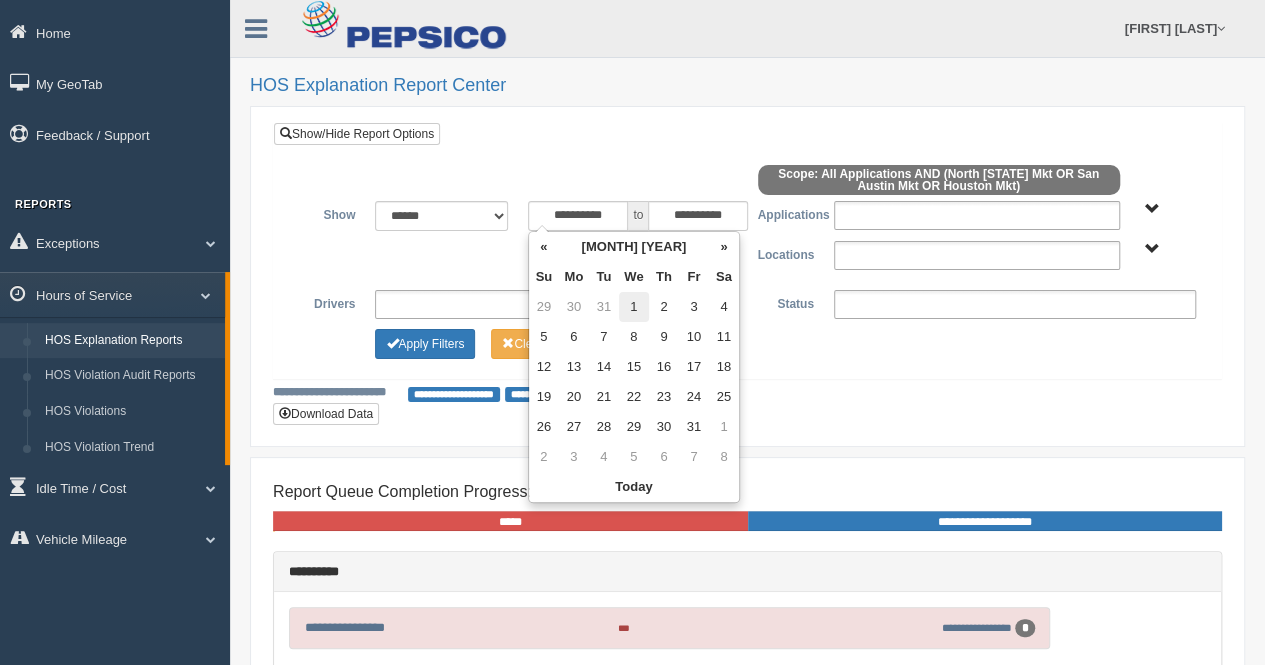 click on "1" at bounding box center (634, 307) 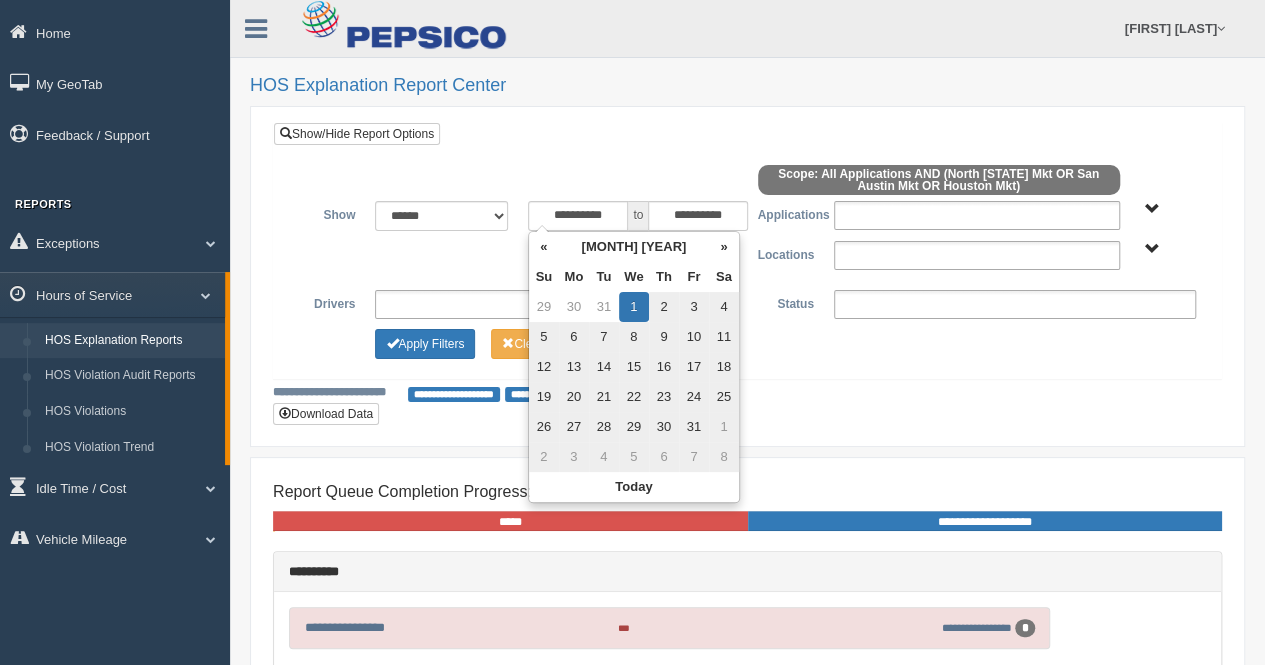 click on "16" at bounding box center [664, 367] 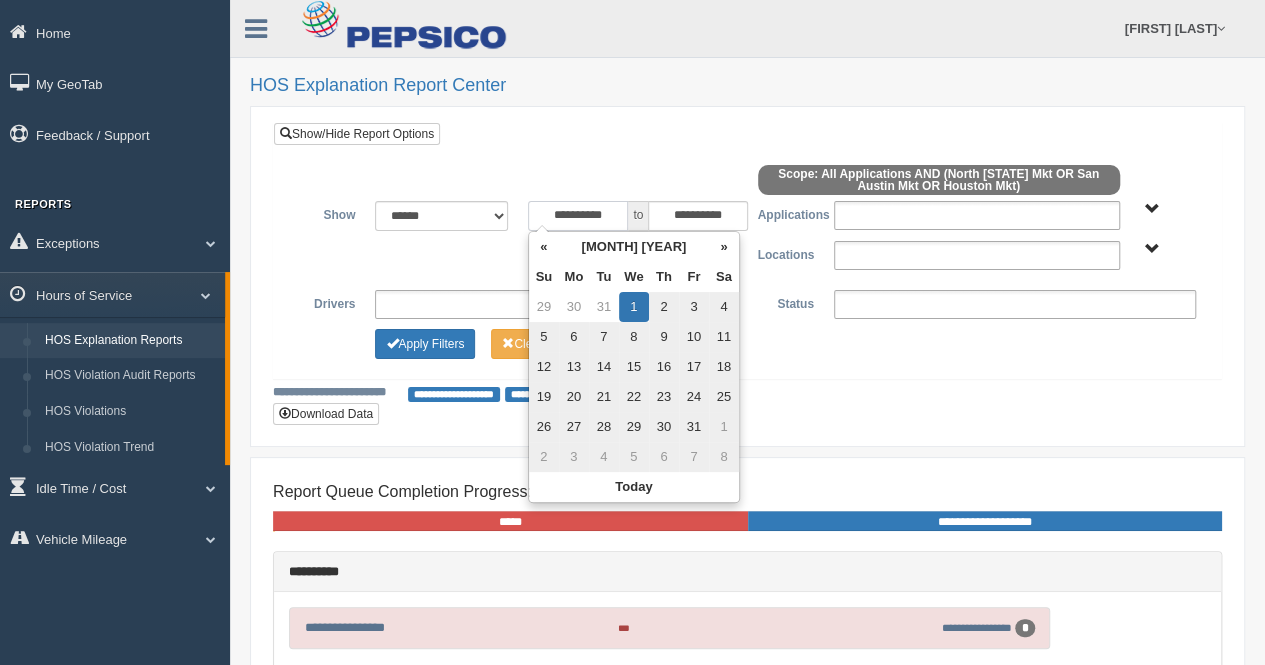 type on "**********" 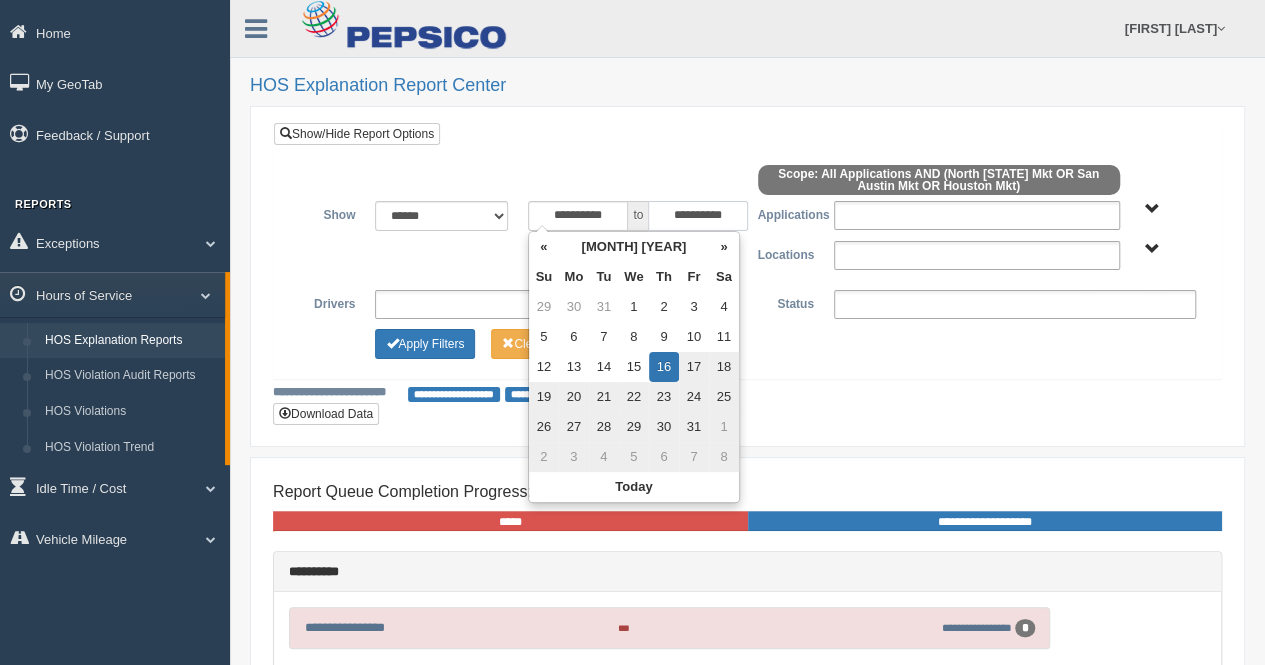 click on "**********" at bounding box center (698, 216) 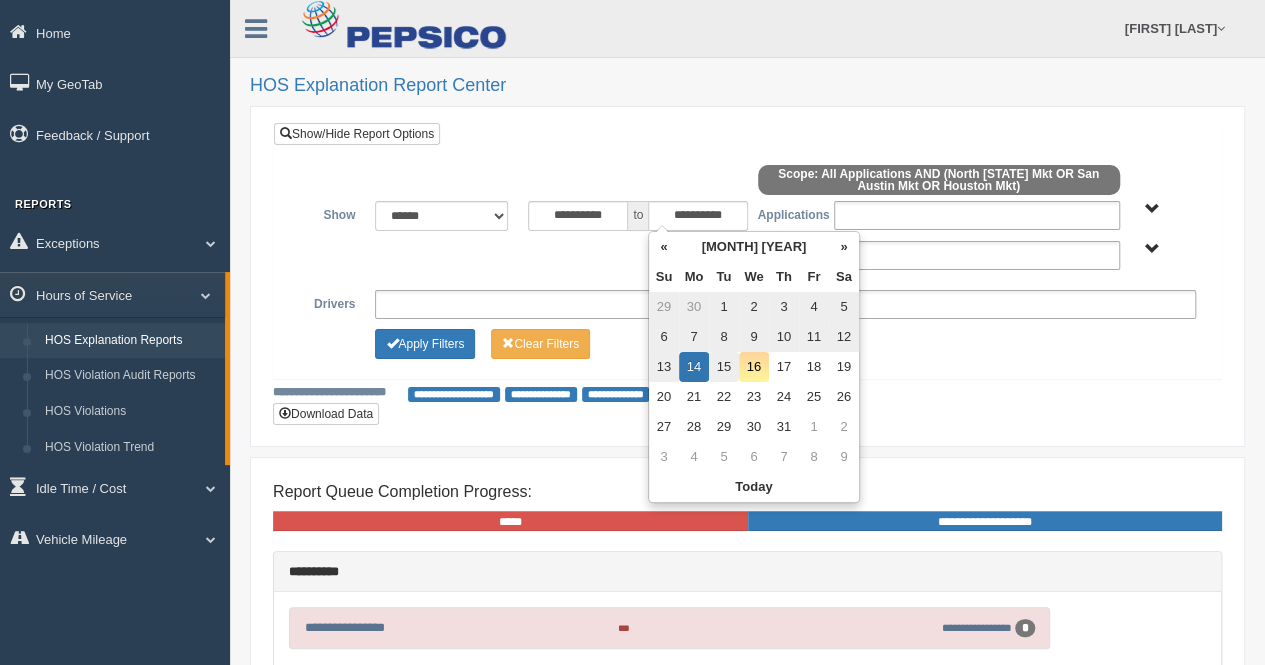 click on "15" at bounding box center [724, 367] 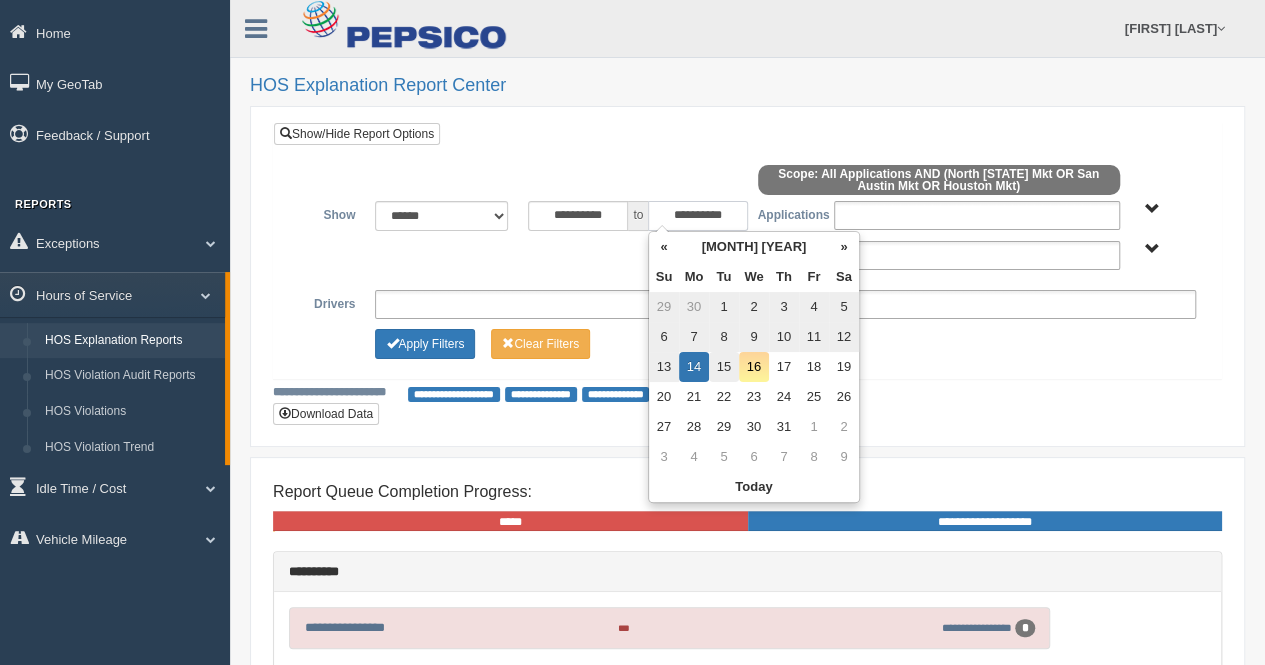 type on "**********" 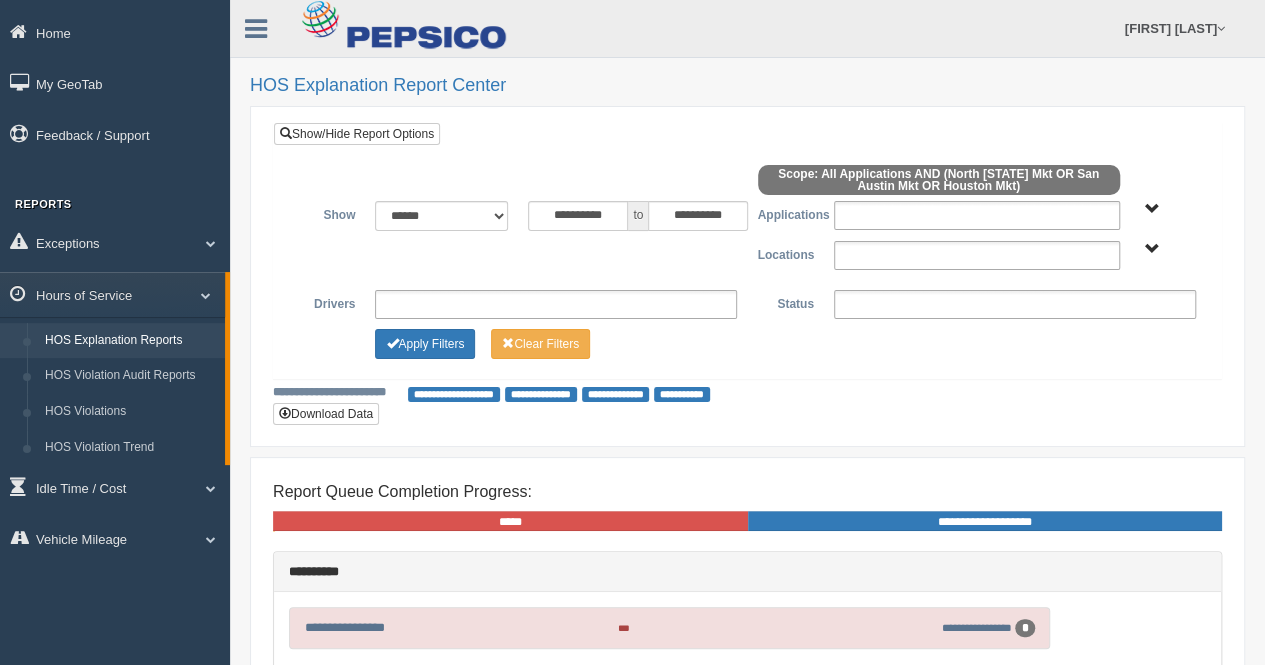 click on "Houston Mkt  North [STATE] Mkt  San Austin Mkt" at bounding box center (1152, 249) 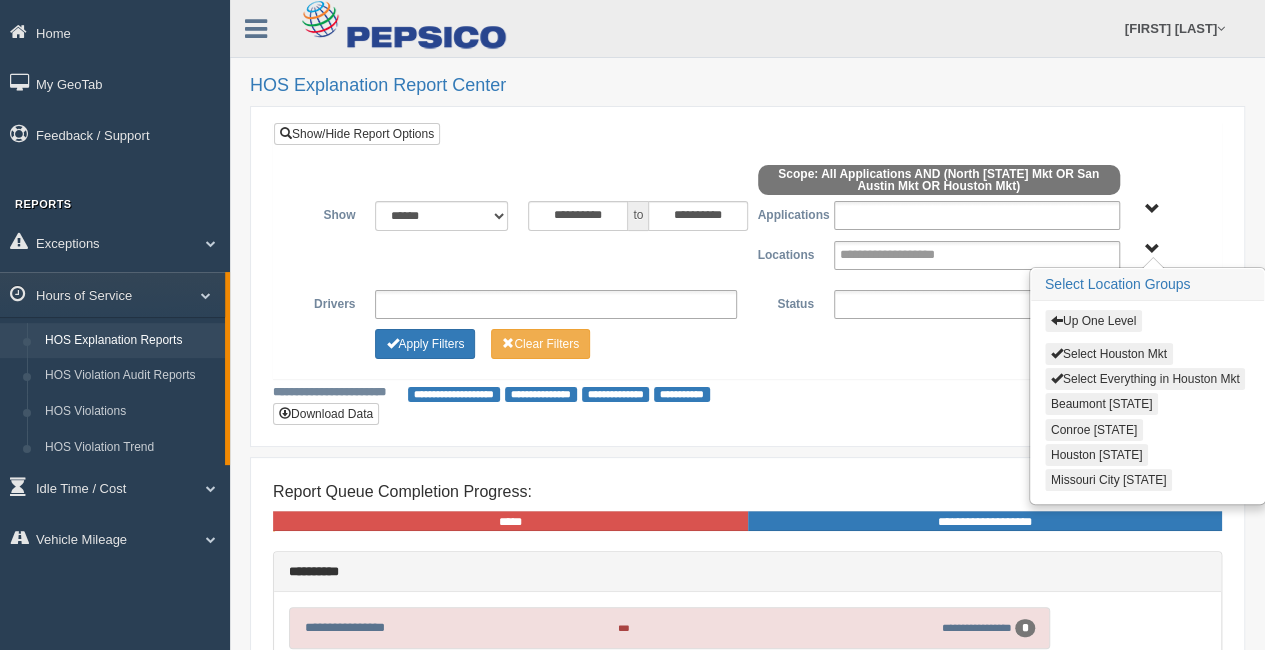 click on "Select Everything in Houston Mkt" at bounding box center (1145, 379) 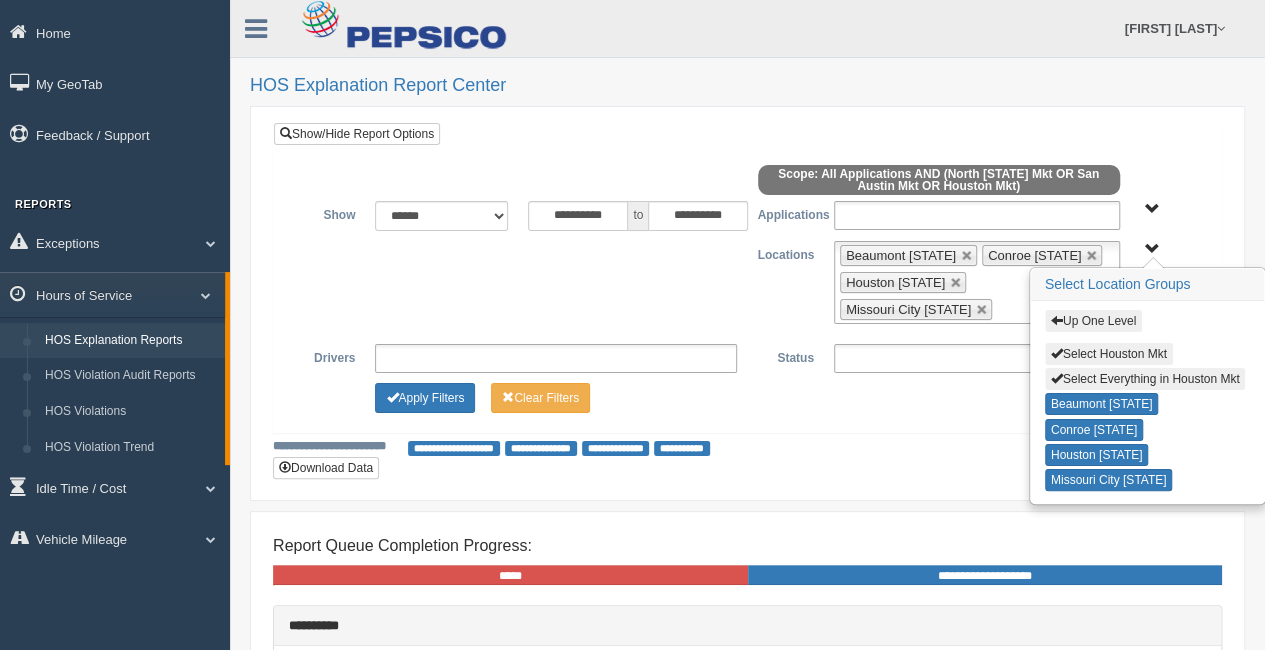 click on "Up One Level" at bounding box center [1093, 321] 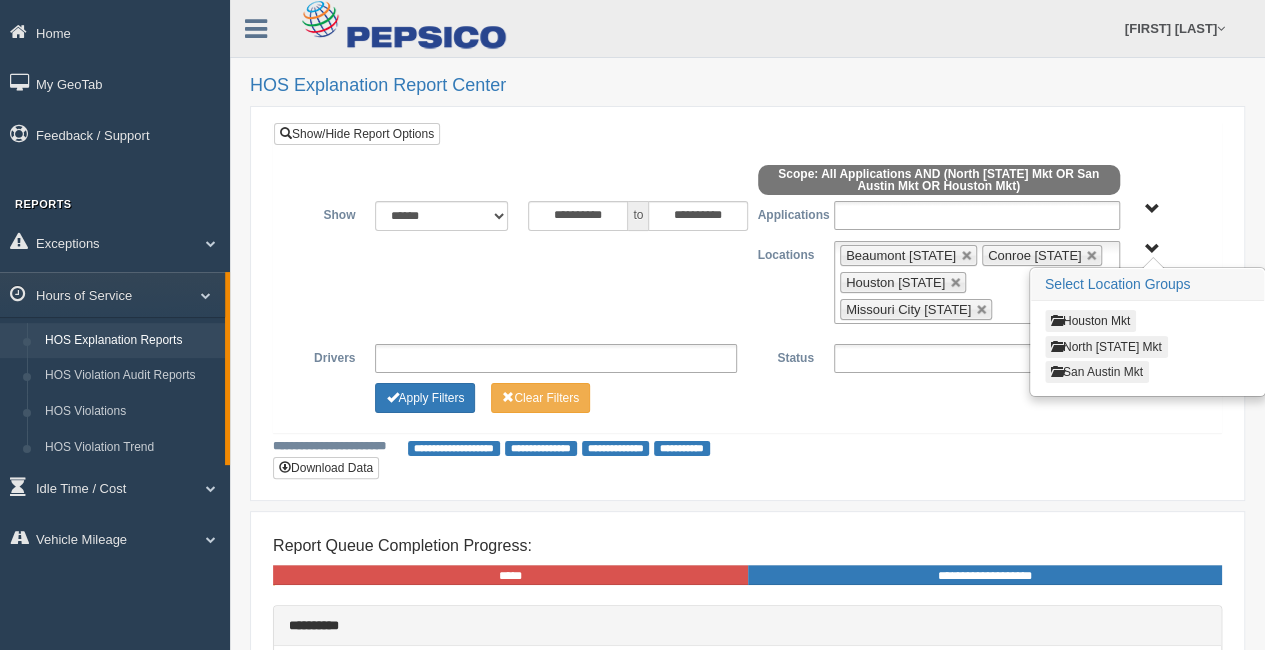click on "San Austin Mkt" at bounding box center [1097, 372] 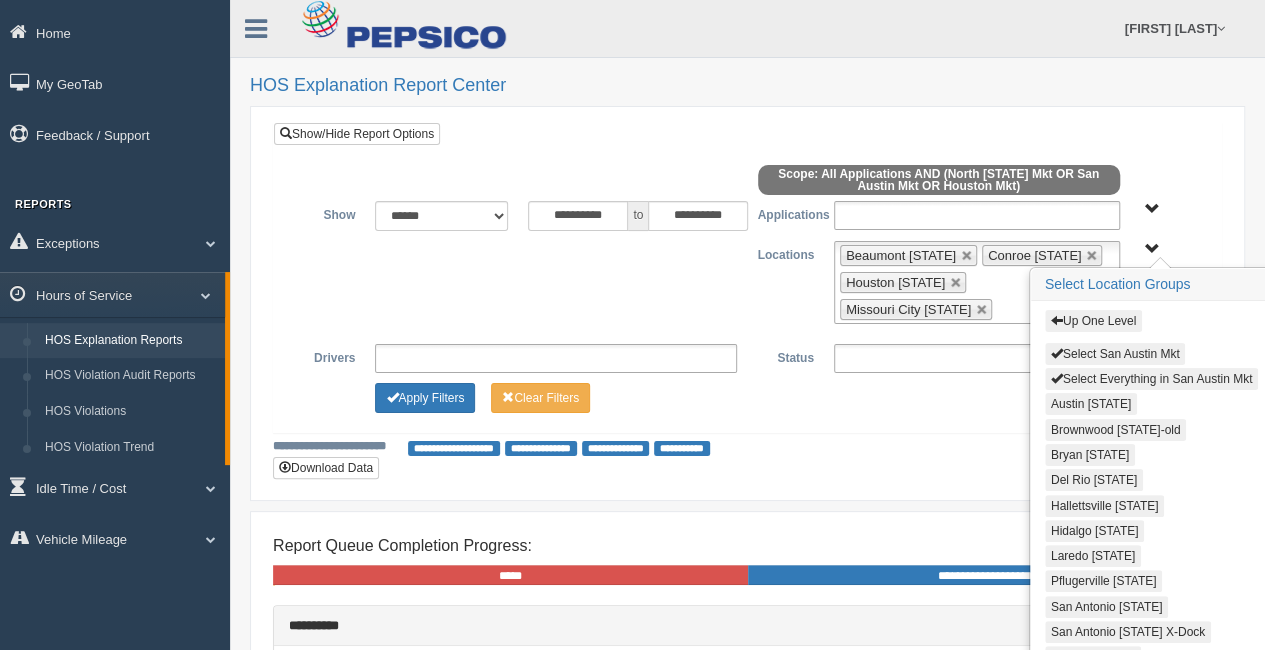 click on "Select Everything in San Austin Mkt" at bounding box center (1151, 379) 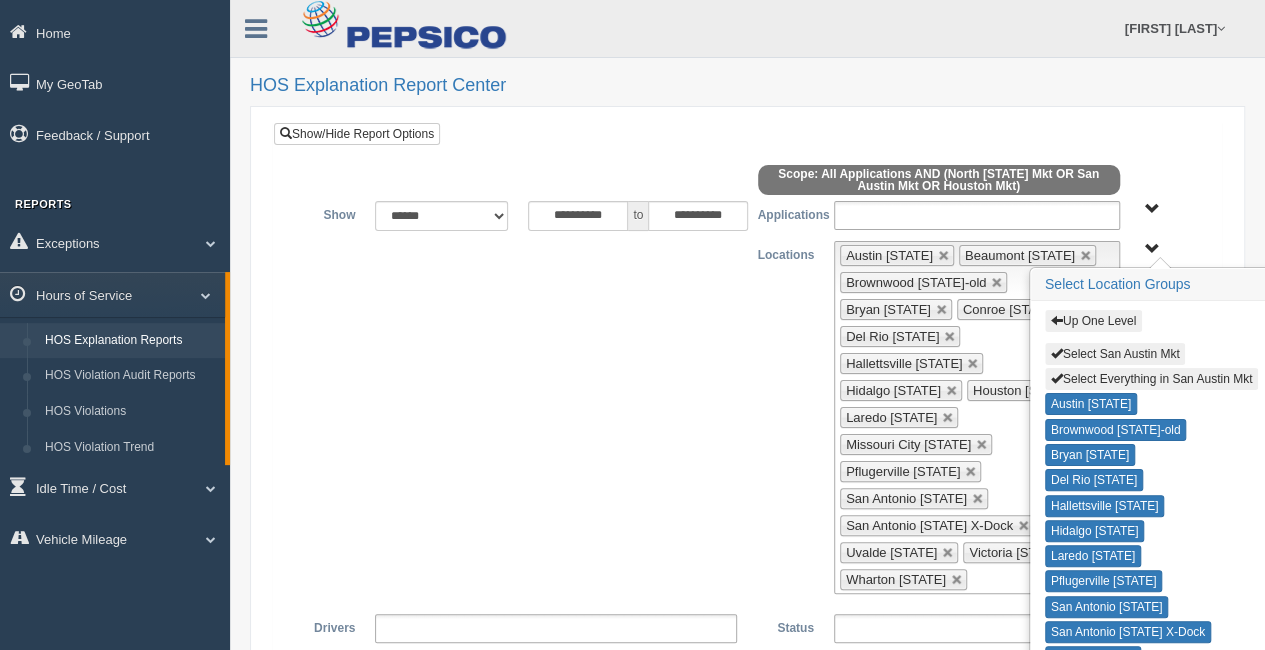 click on "**********" at bounding box center [747, 417] 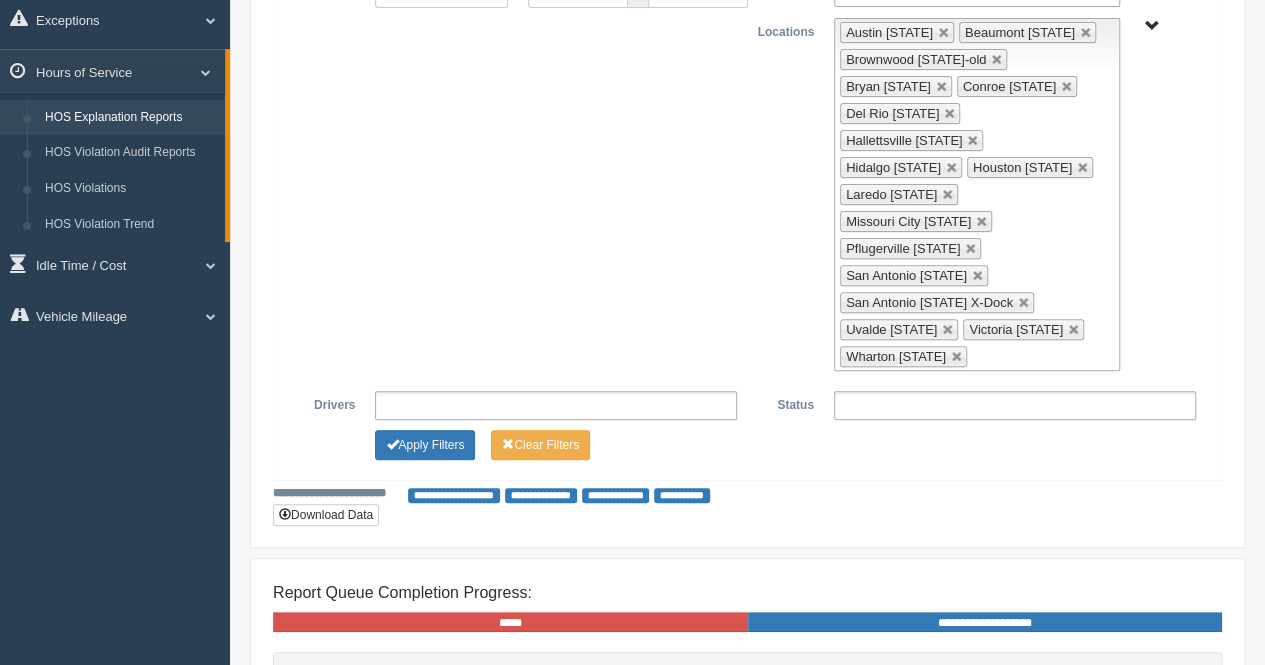 scroll, scrollTop: 300, scrollLeft: 0, axis: vertical 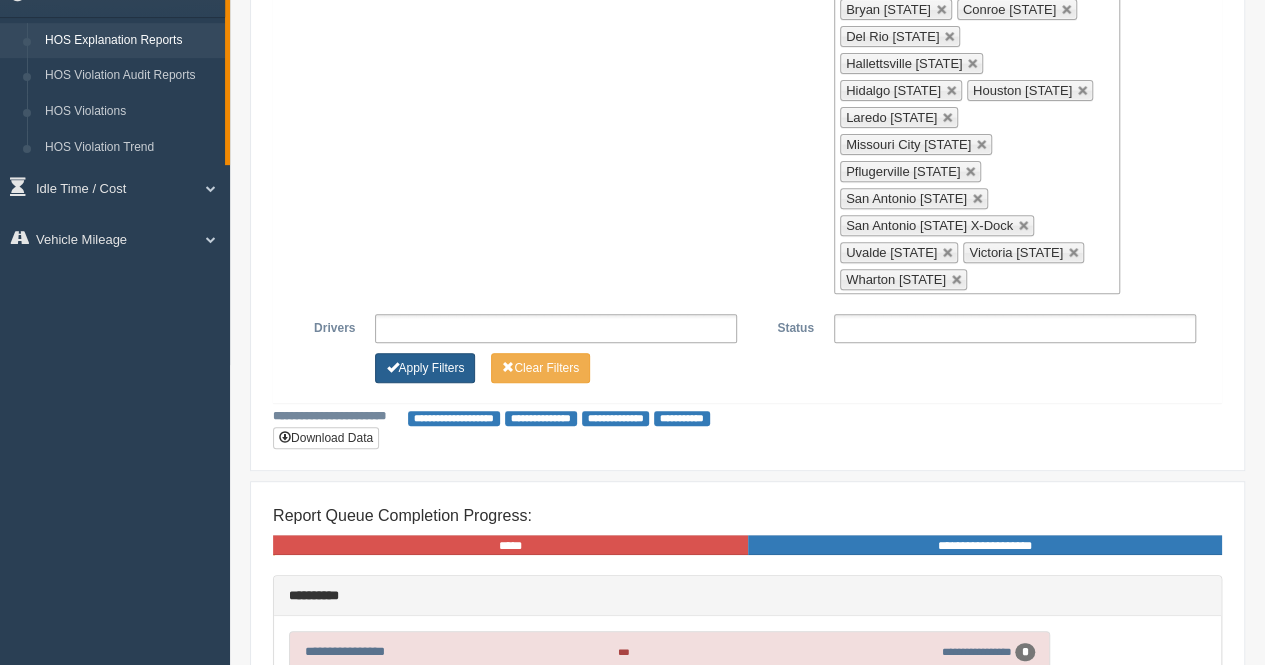 click on "Apply Filters" at bounding box center (425, 368) 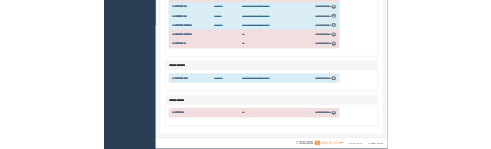 scroll, scrollTop: 556, scrollLeft: 0, axis: vertical 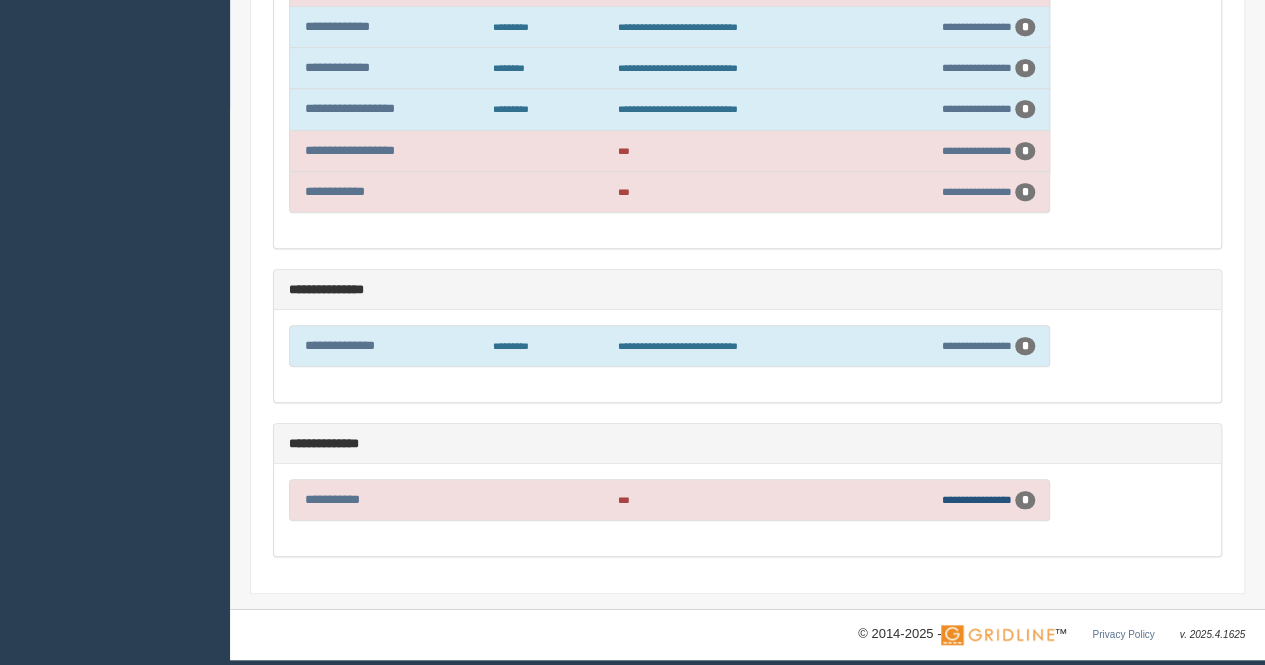 click on "**********" at bounding box center (977, 499) 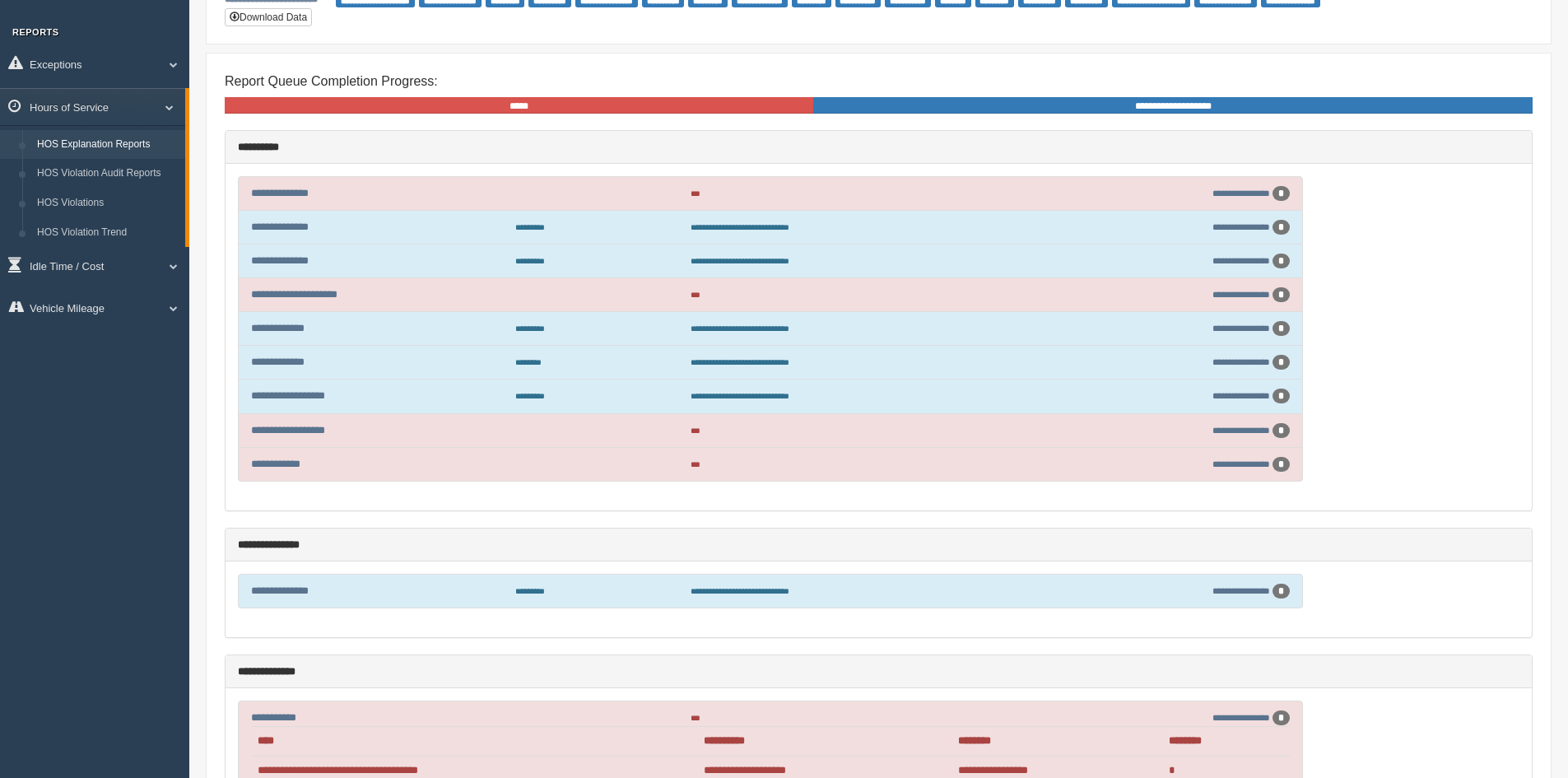 scroll, scrollTop: 0, scrollLeft: 0, axis: both 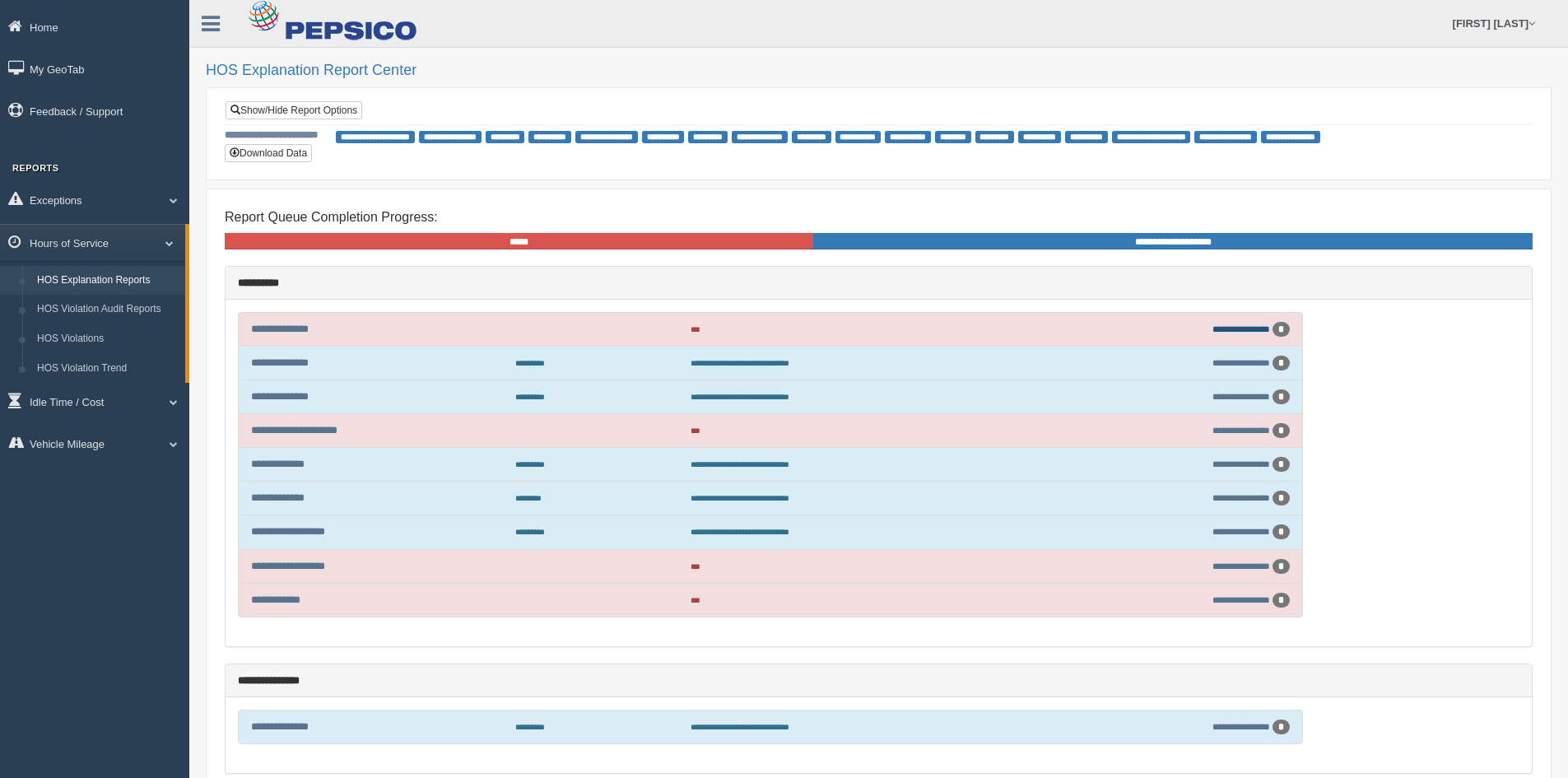 click on "**********" at bounding box center (1241, 328) 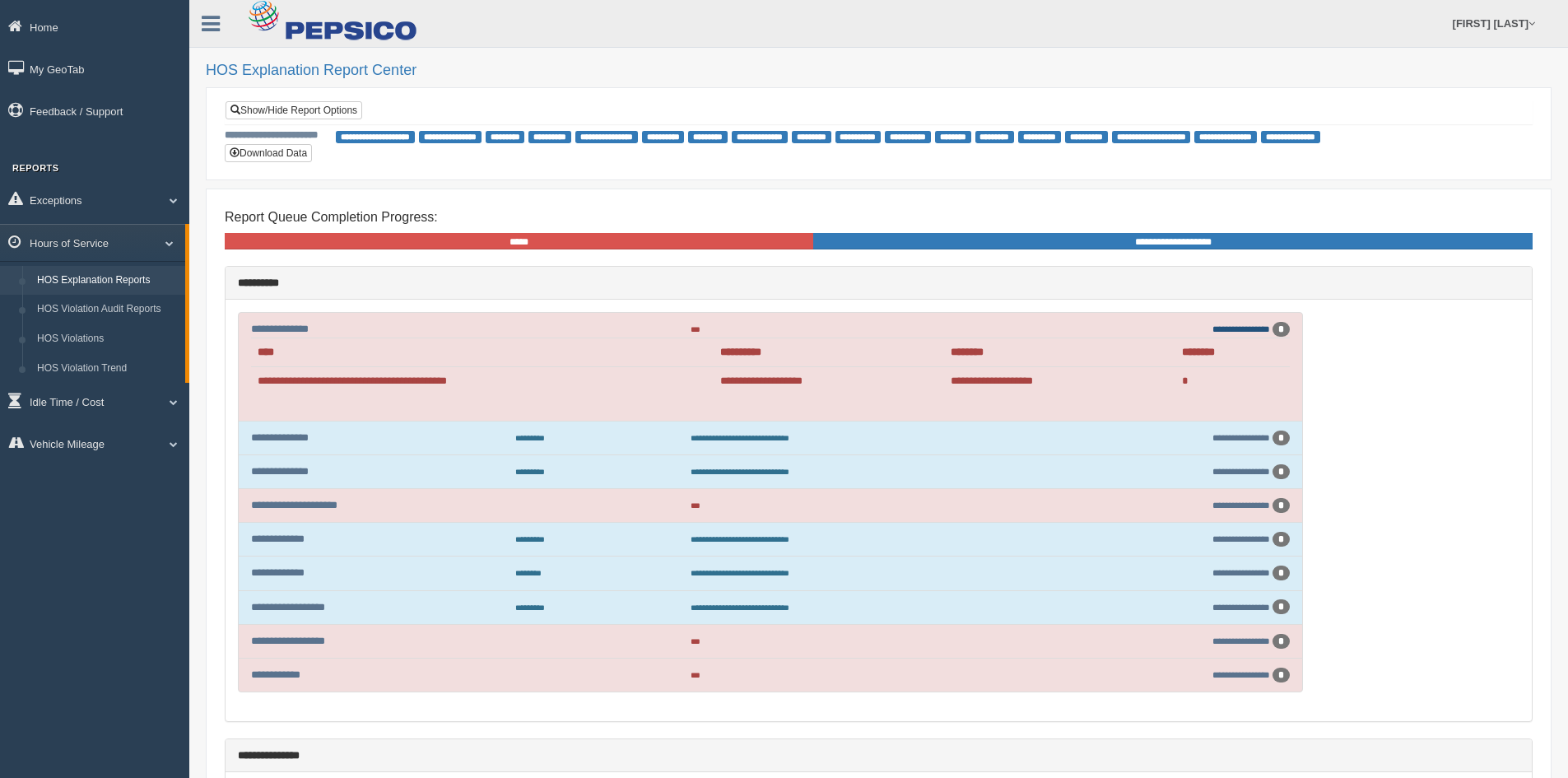 click on "**********" at bounding box center [1241, 328] 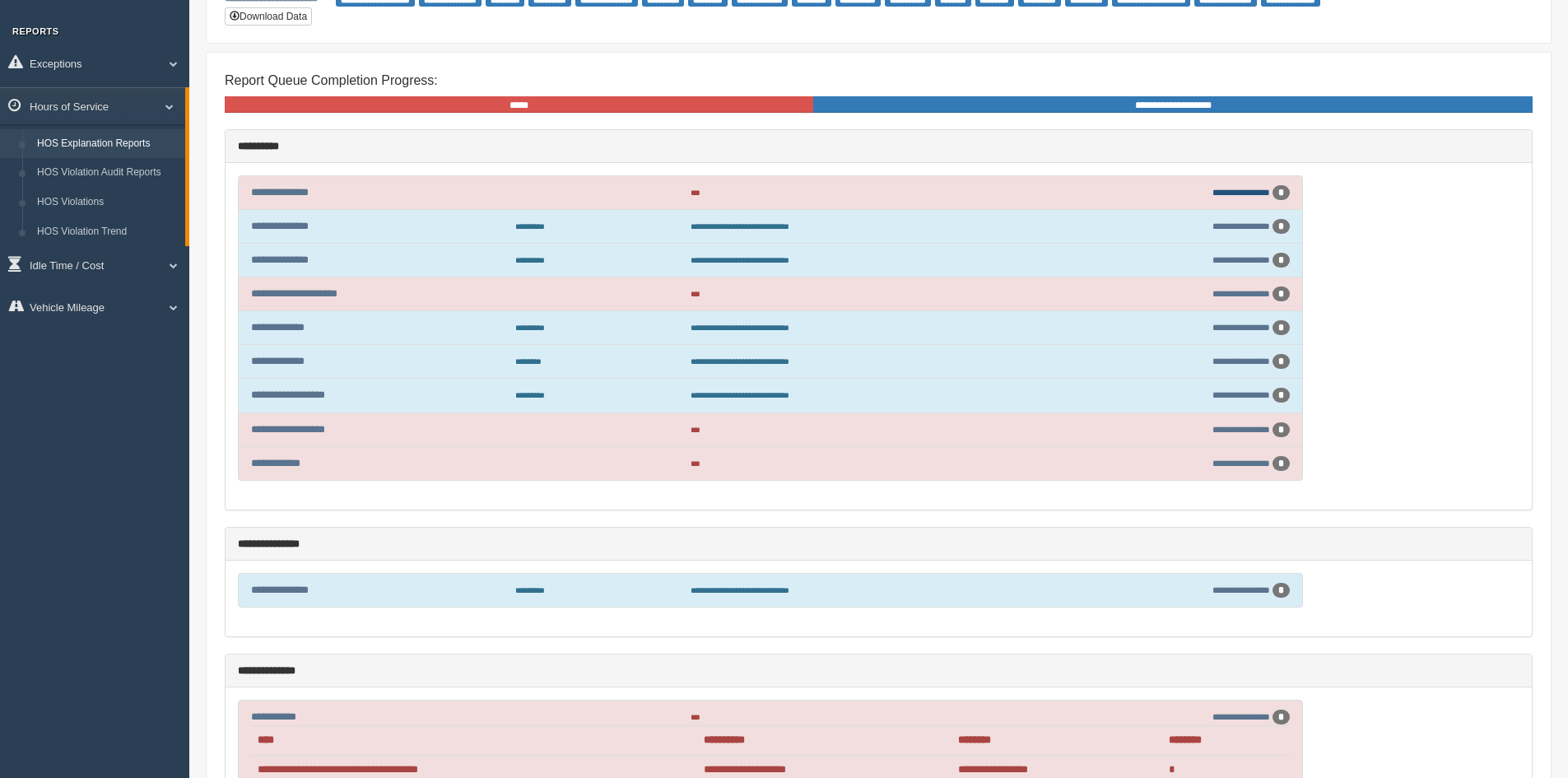 scroll, scrollTop: 165, scrollLeft: 0, axis: vertical 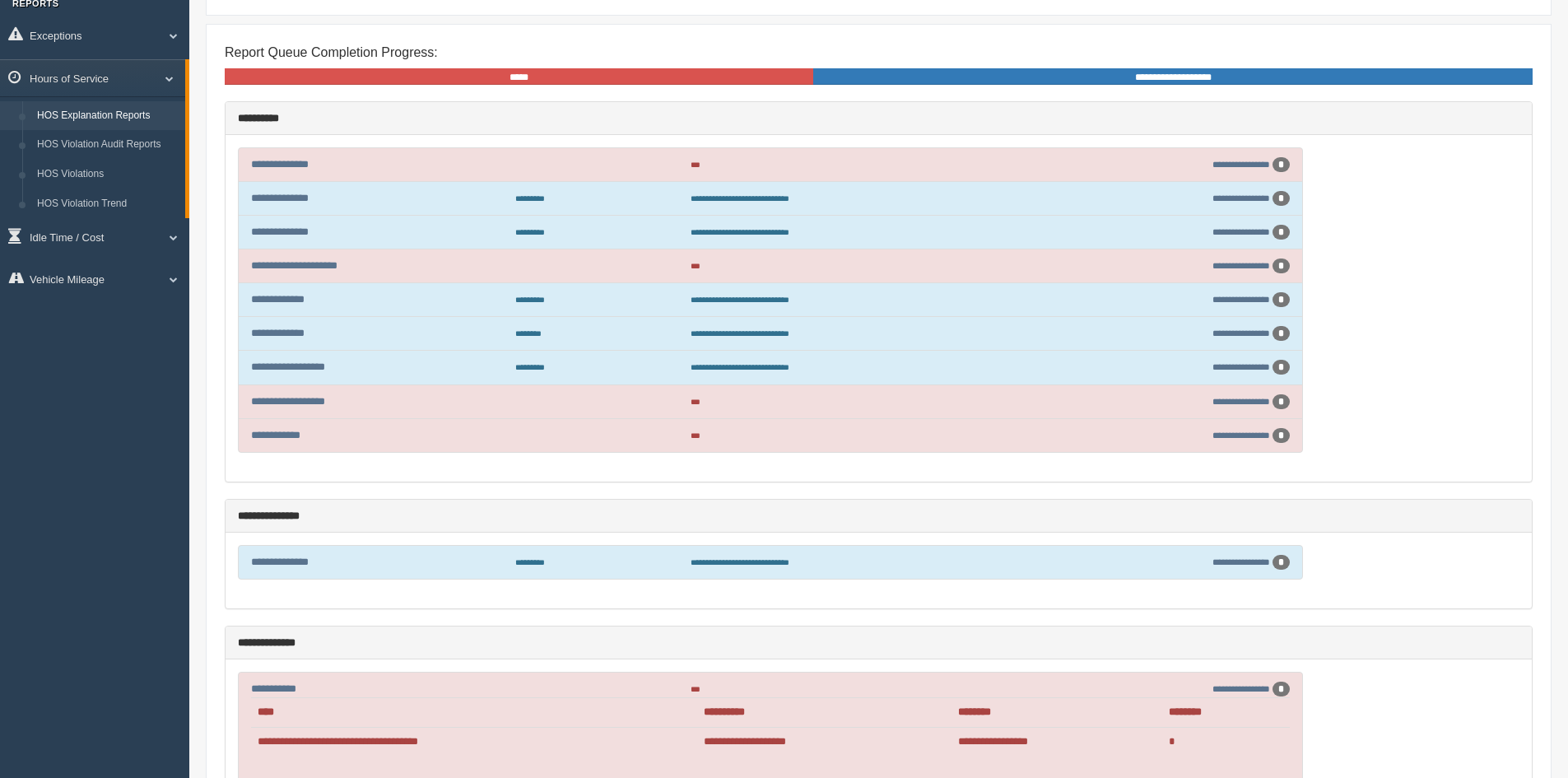 click on "**********" at bounding box center (1166, 266) 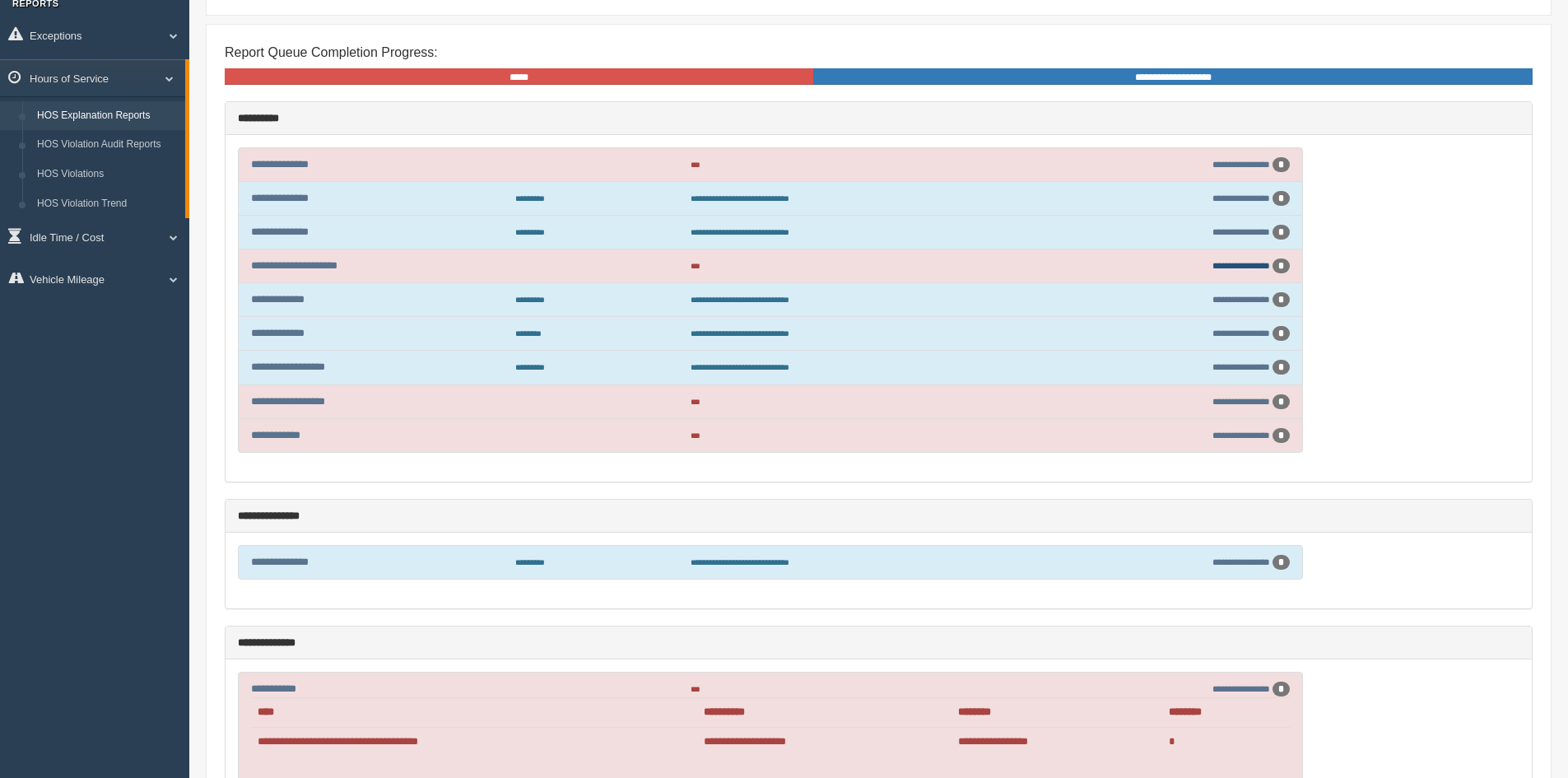 click on "**********" at bounding box center (1241, 265) 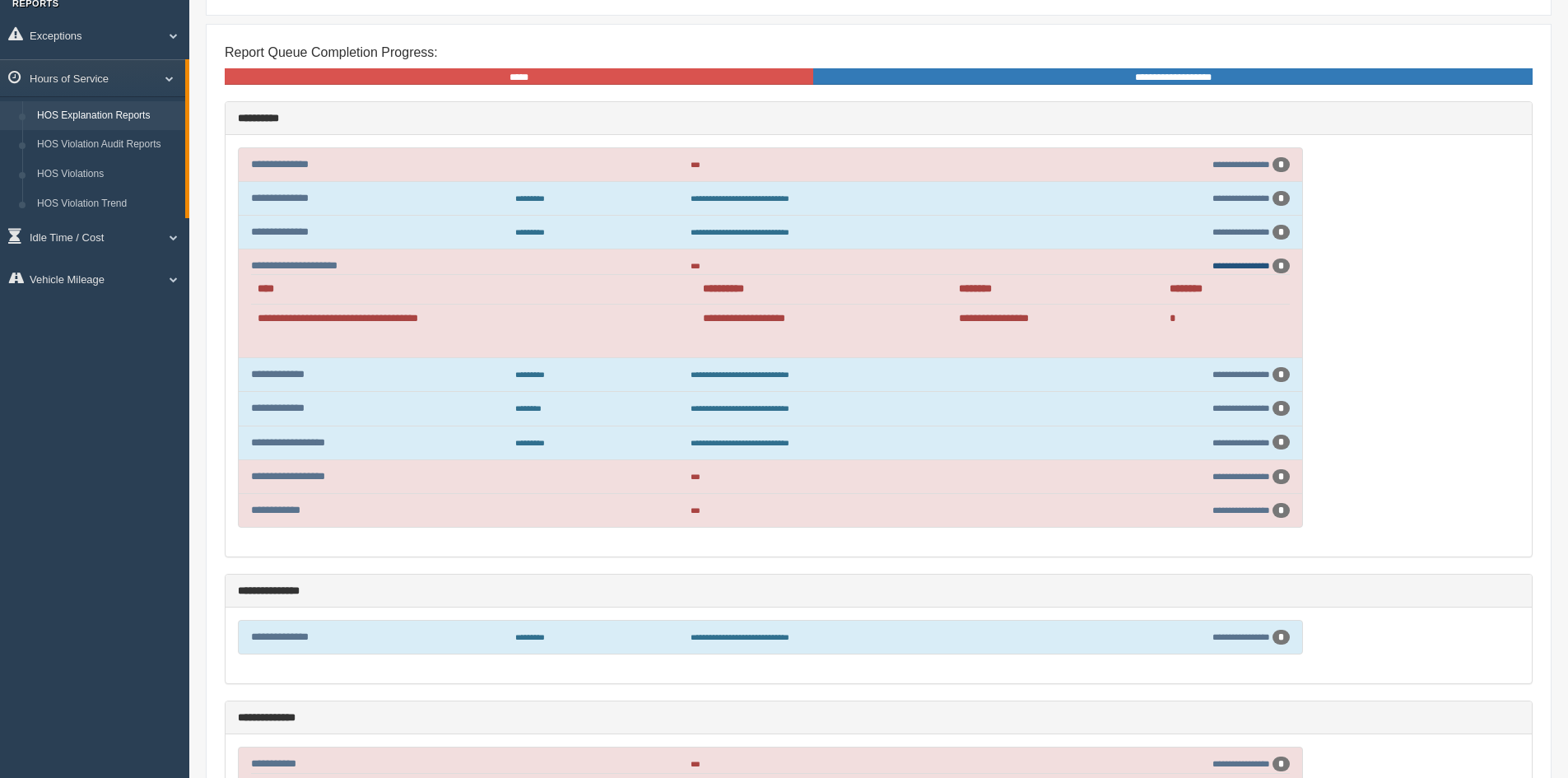 click on "**********" at bounding box center [1241, 265] 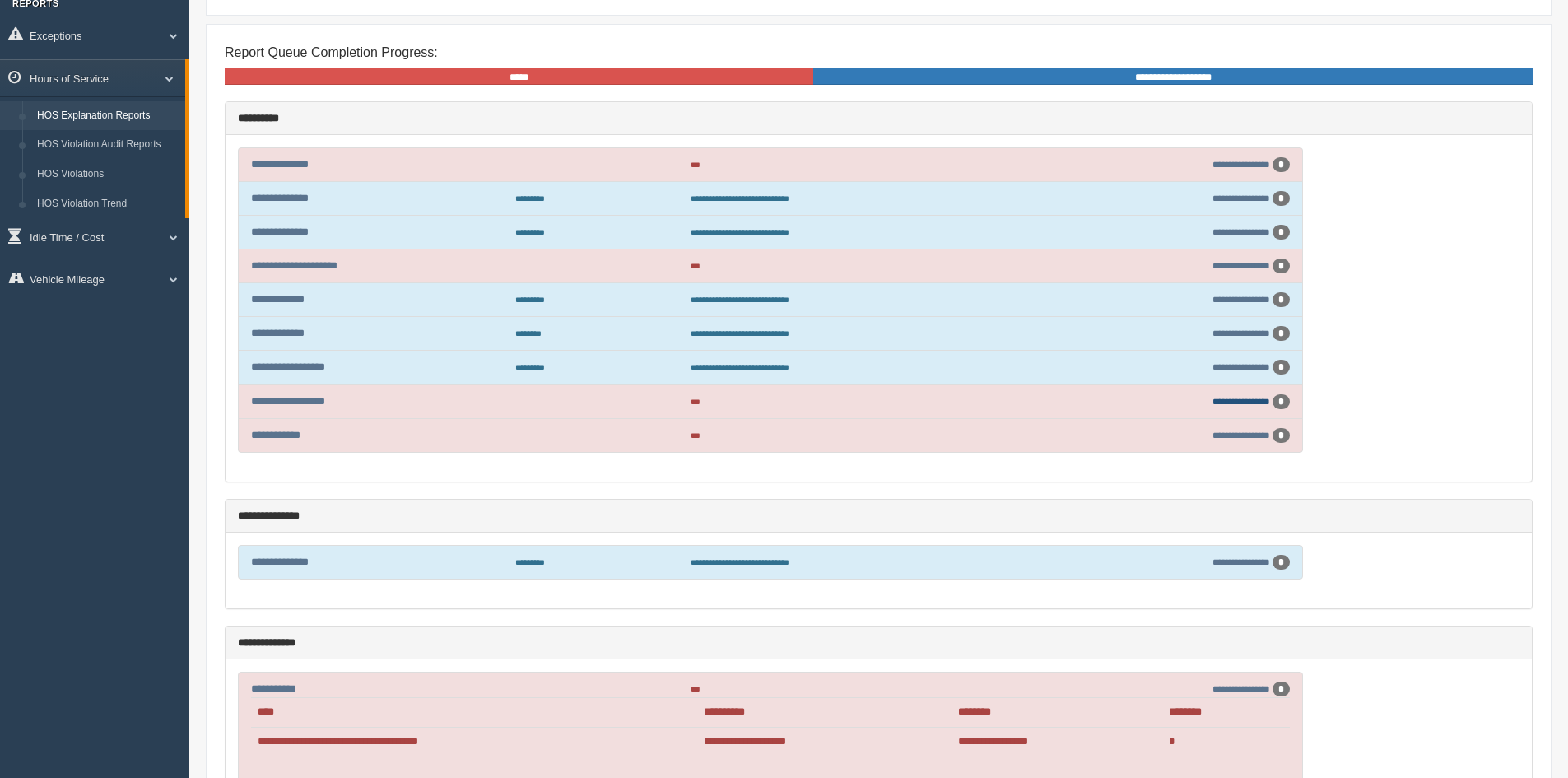 click on "**********" at bounding box center (1241, 401) 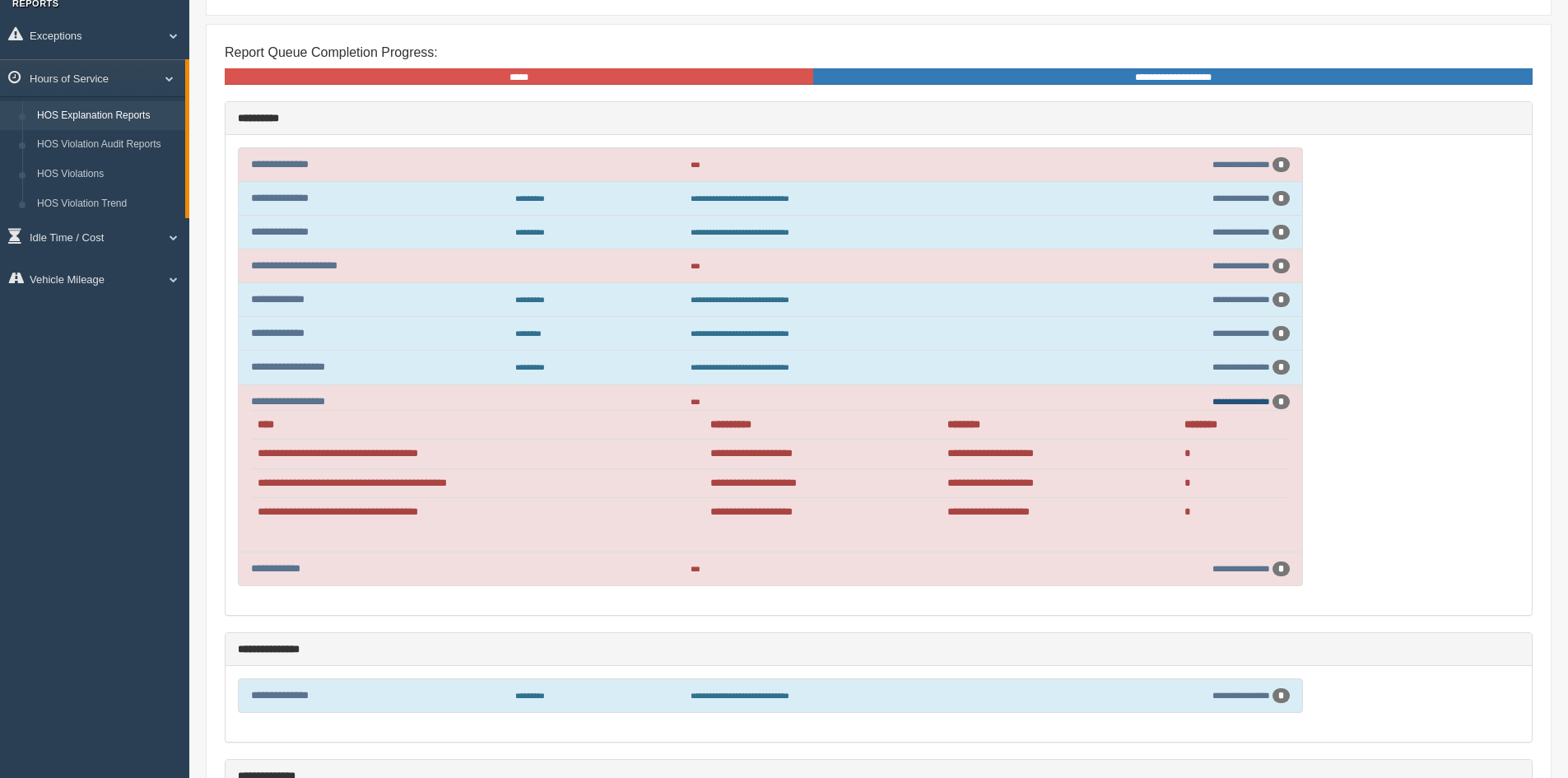 click on "**********" at bounding box center (1241, 401) 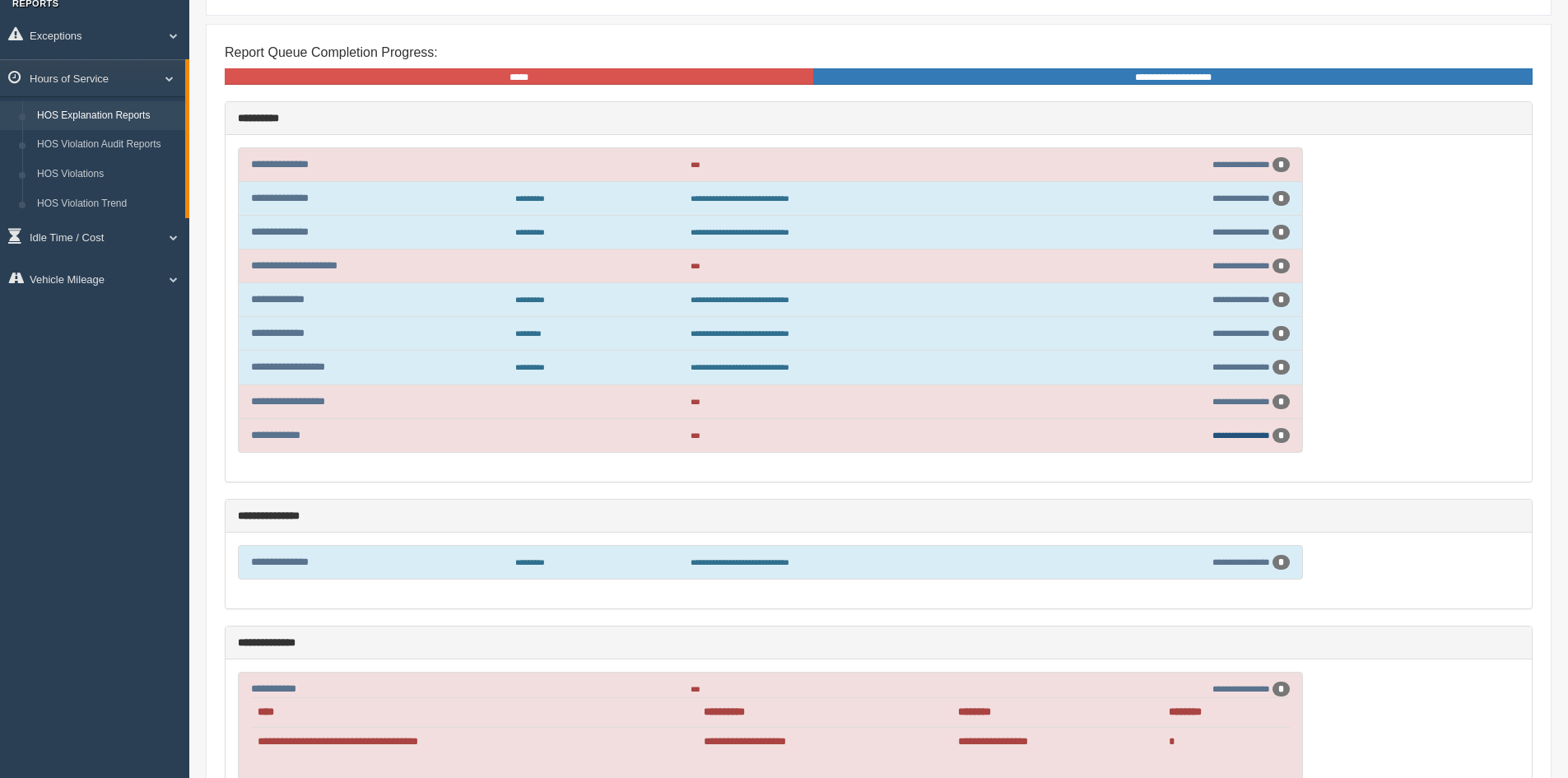 click on "**********" at bounding box center (1241, 435) 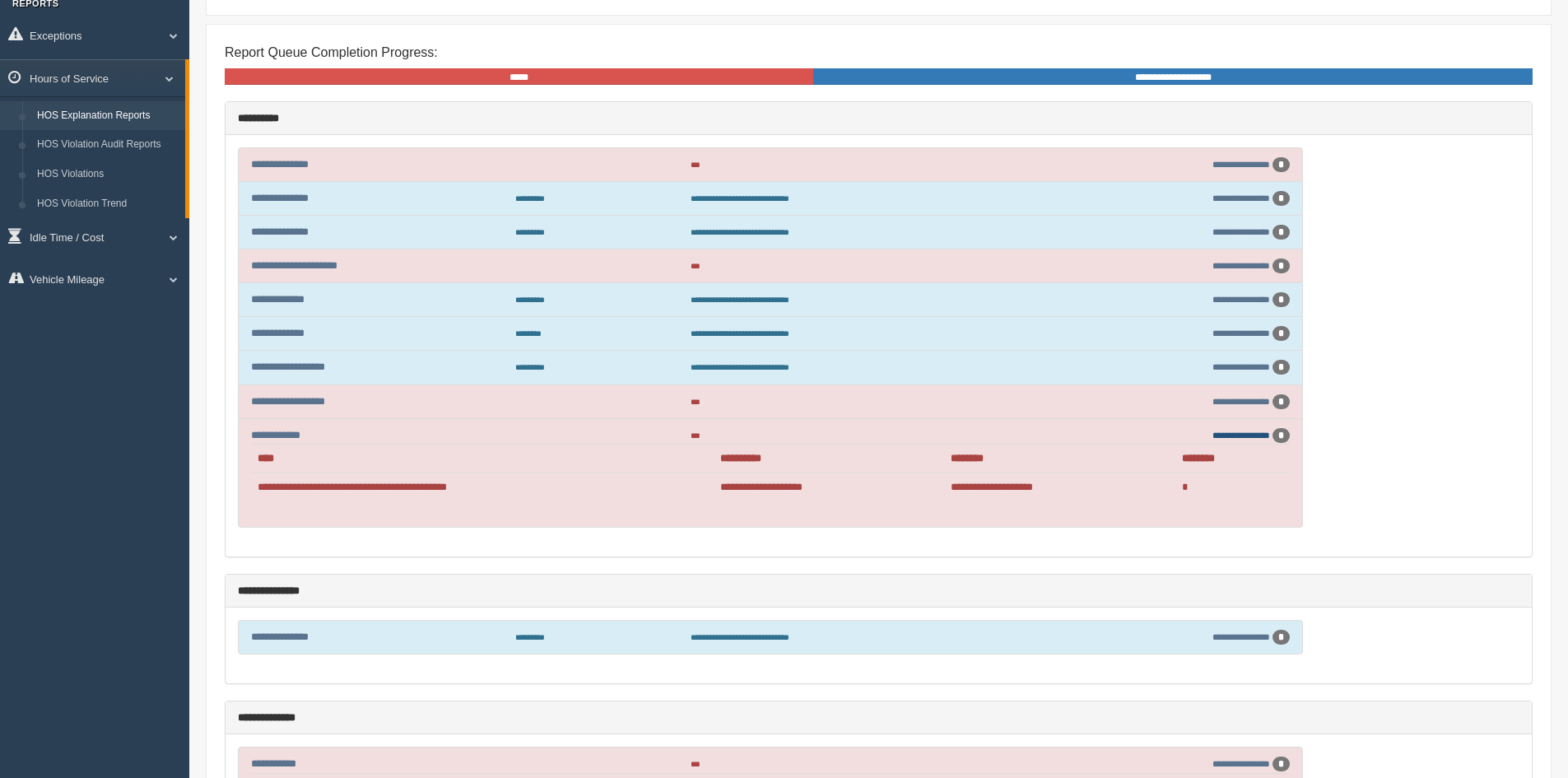 click on "**********" at bounding box center [1241, 435] 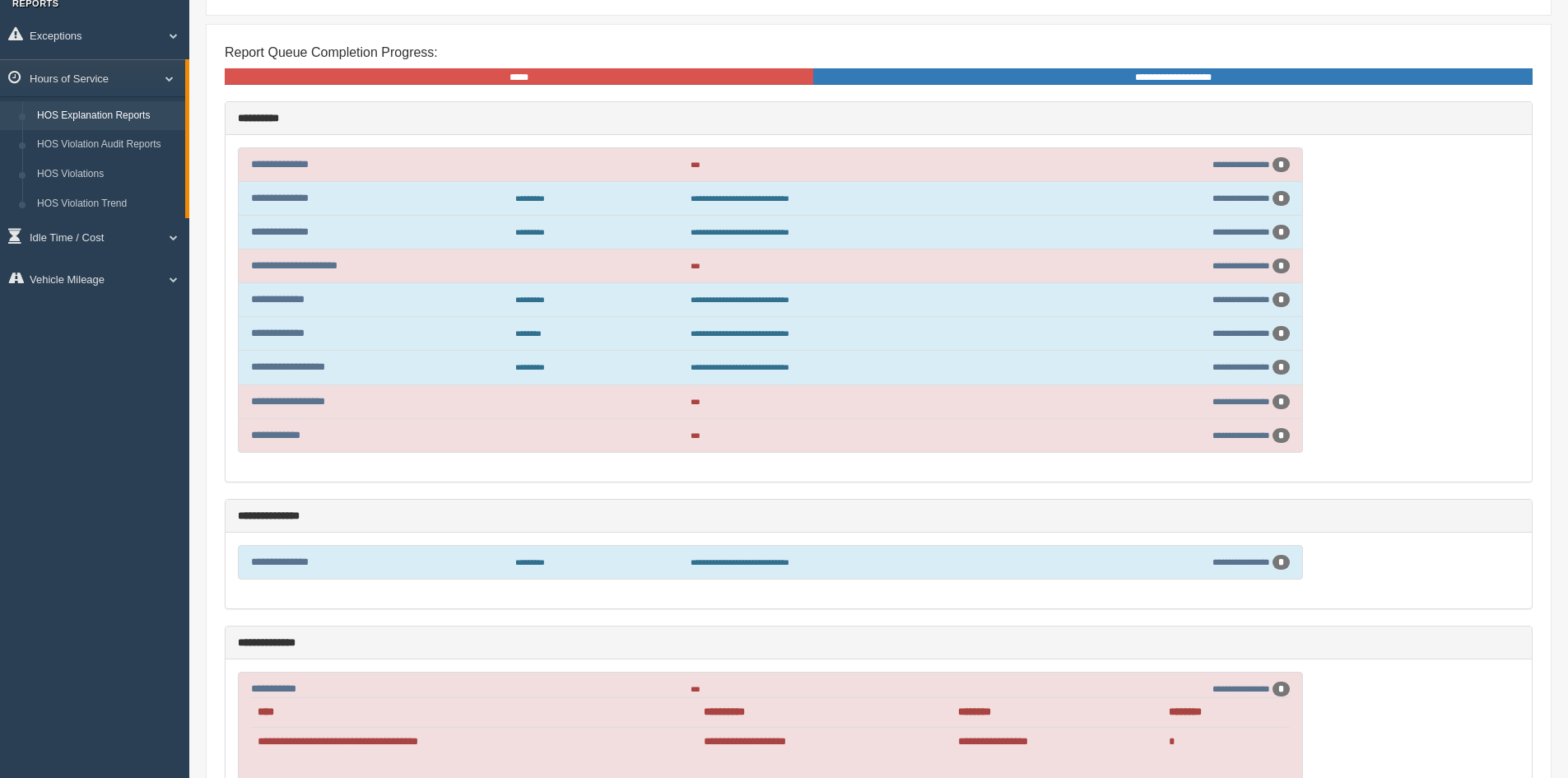 scroll, scrollTop: 0, scrollLeft: 0, axis: both 